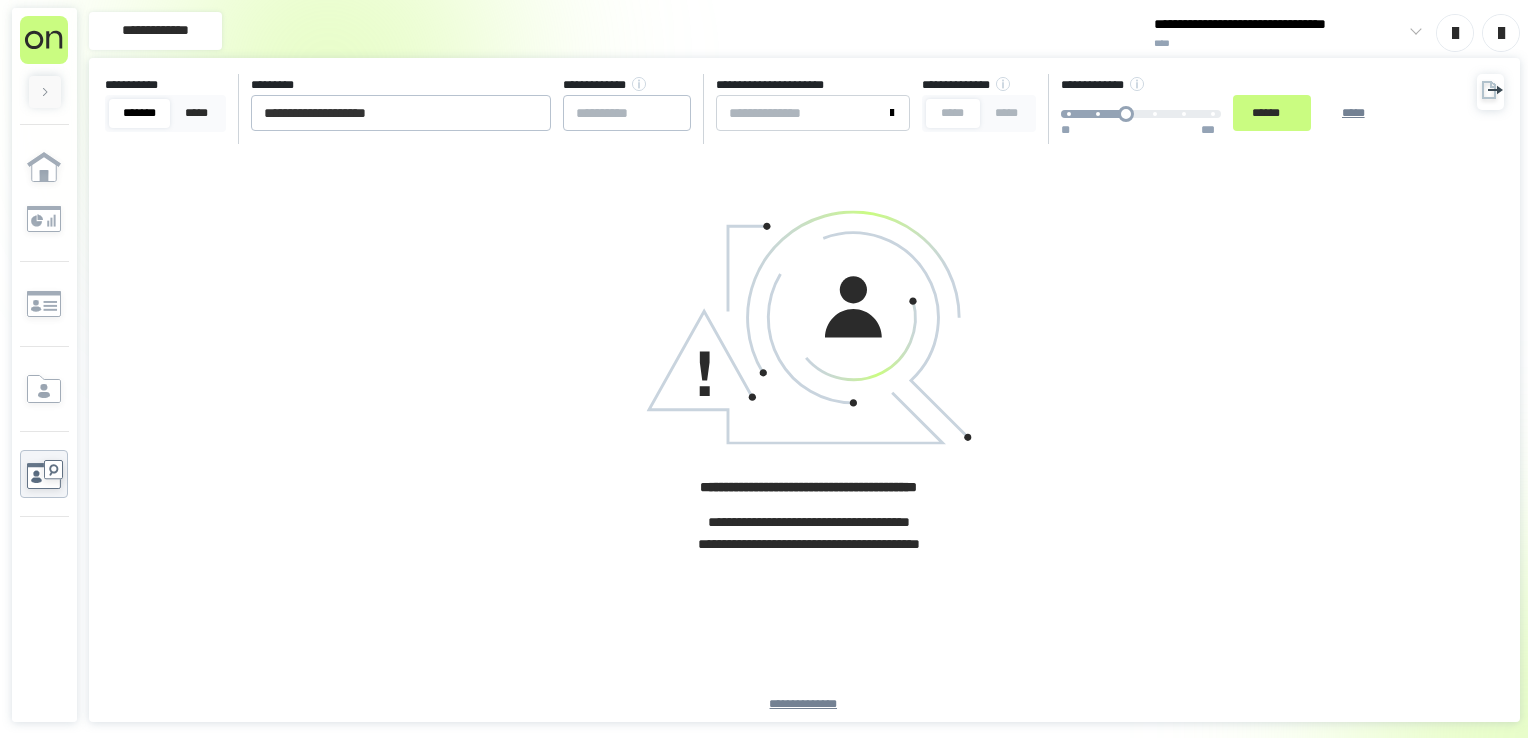 scroll, scrollTop: 0, scrollLeft: 0, axis: both 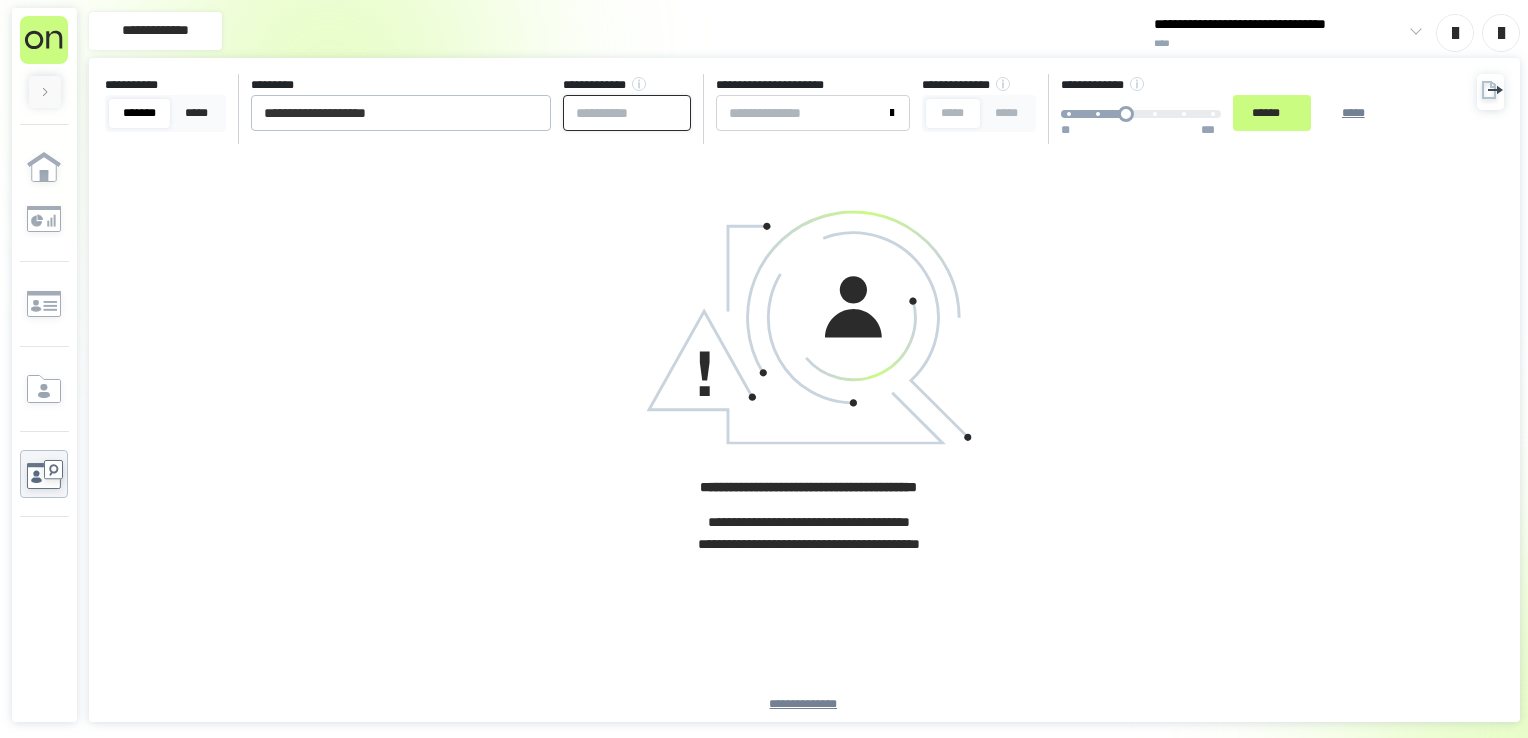 click at bounding box center (627, 113) 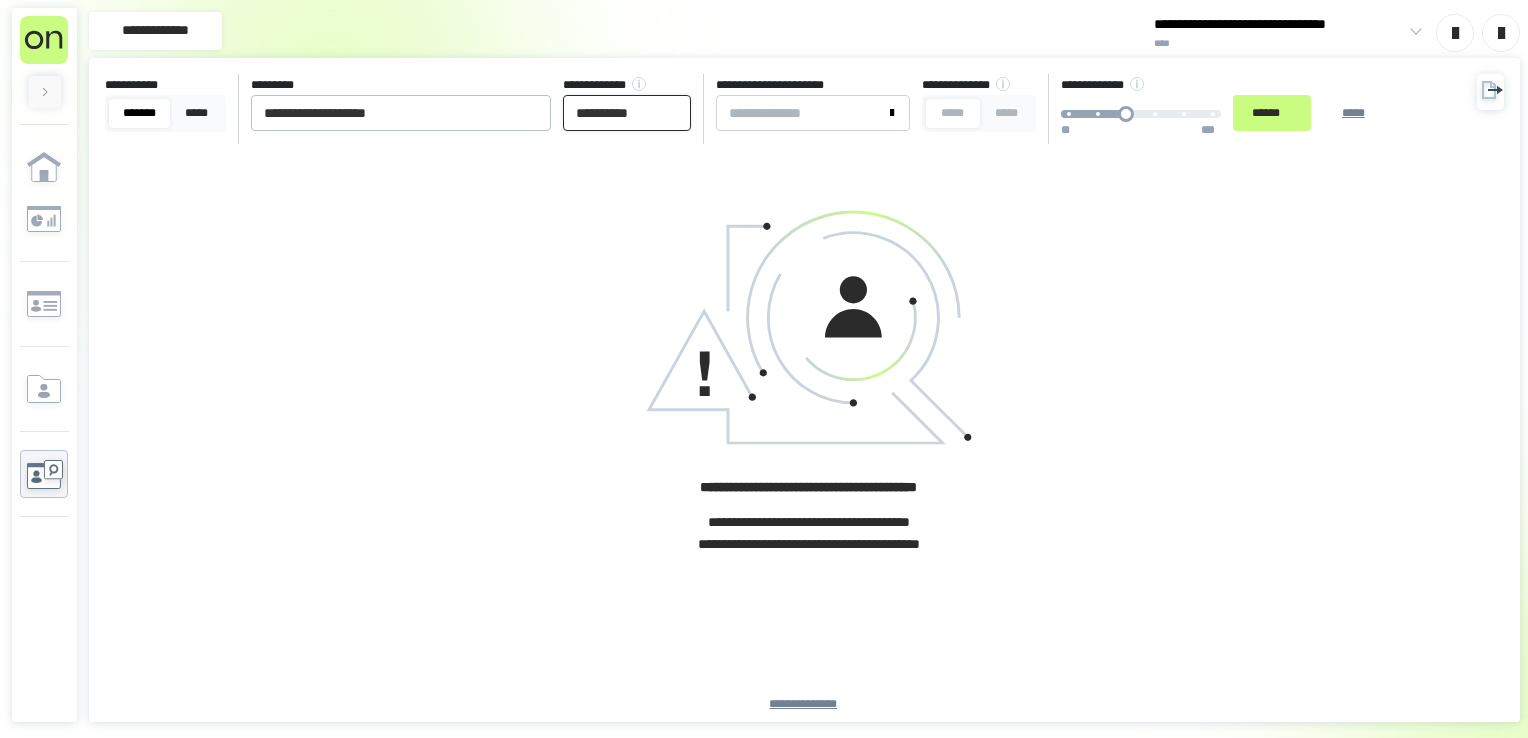 type on "**********" 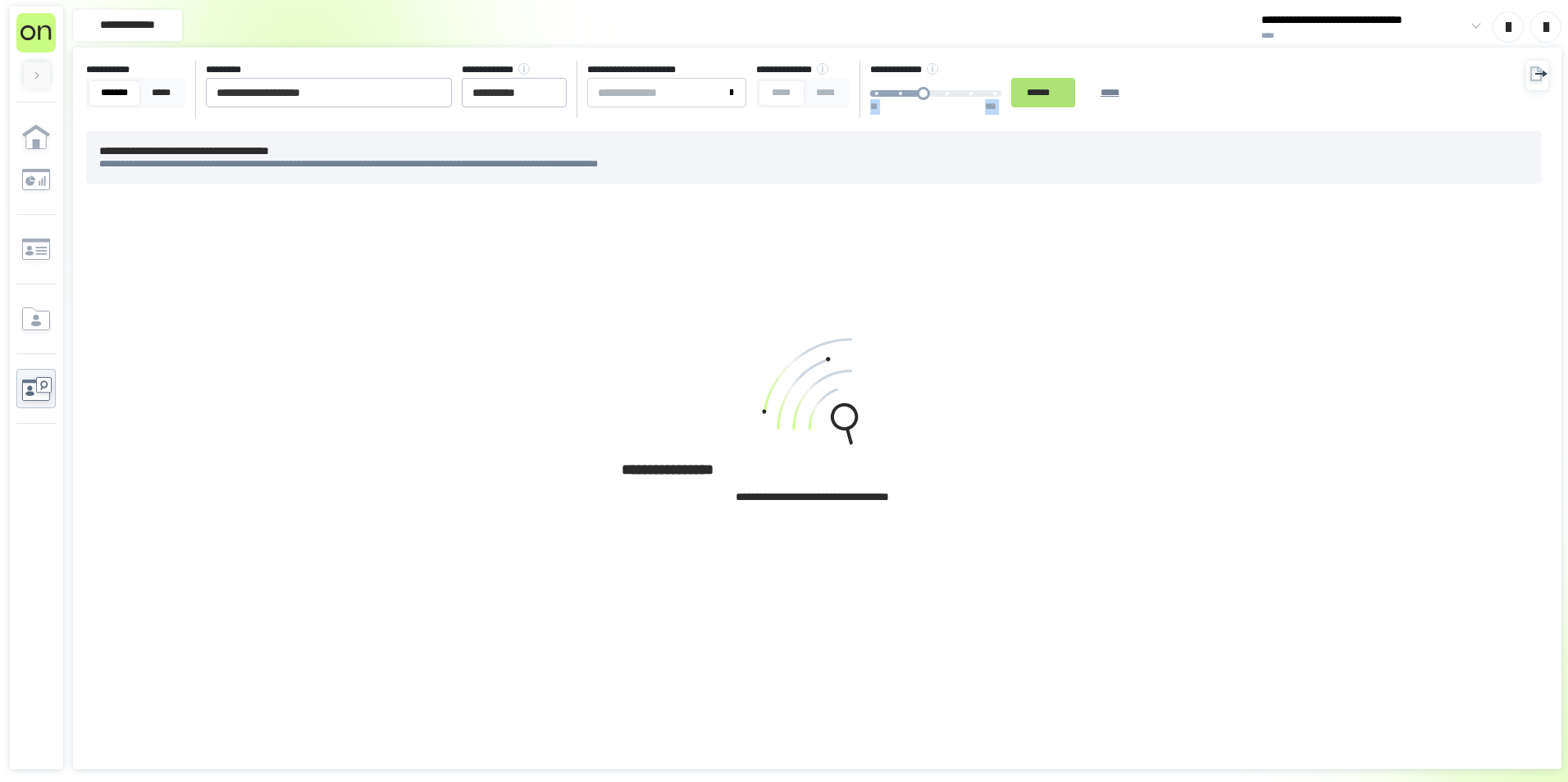 drag, startPoint x: 1007, startPoint y: 104, endPoint x: 1072, endPoint y: 96, distance: 65.490457 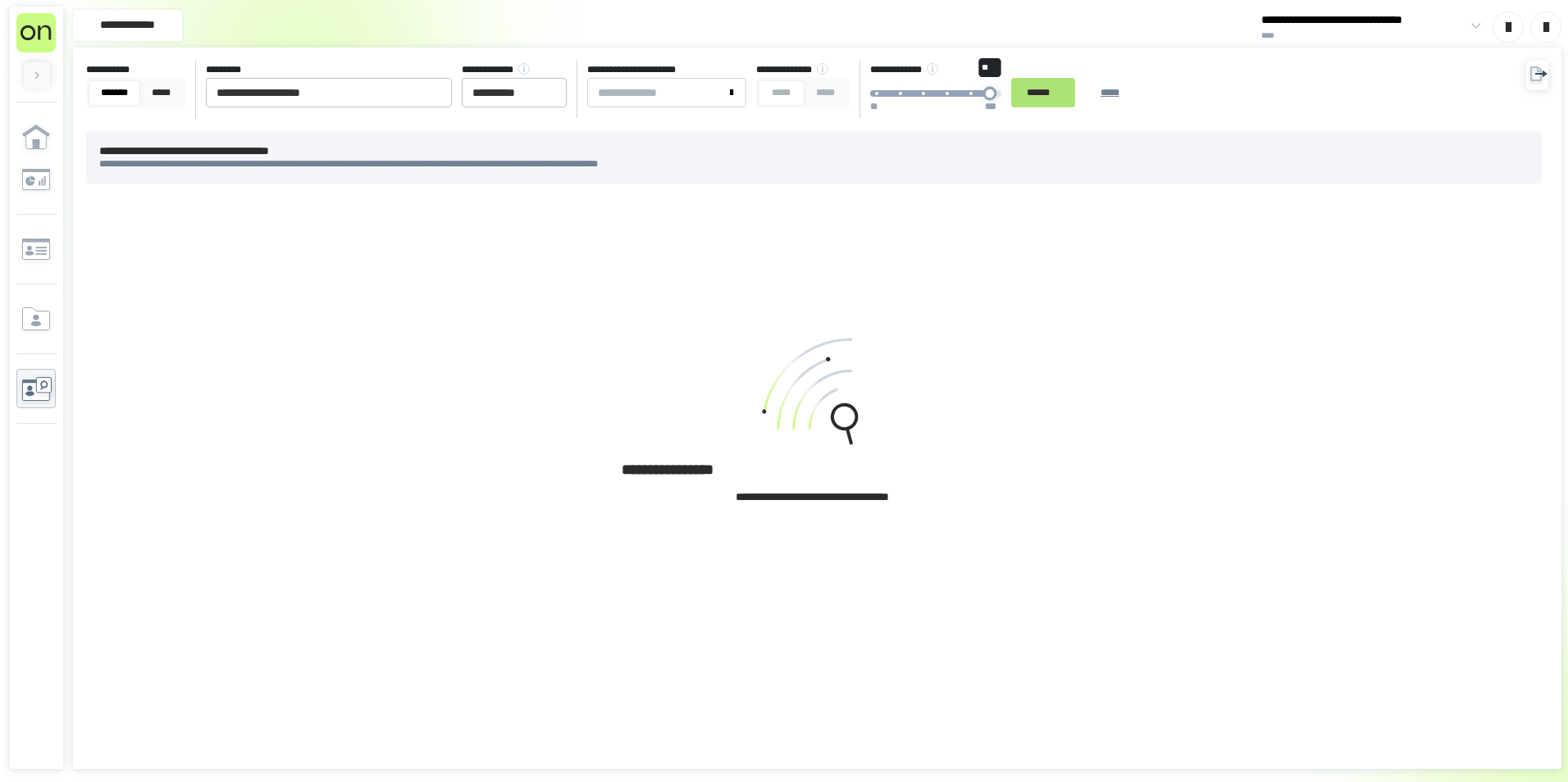 drag, startPoint x: 1072, startPoint y: 96, endPoint x: 1111, endPoint y: 93, distance: 39.115214 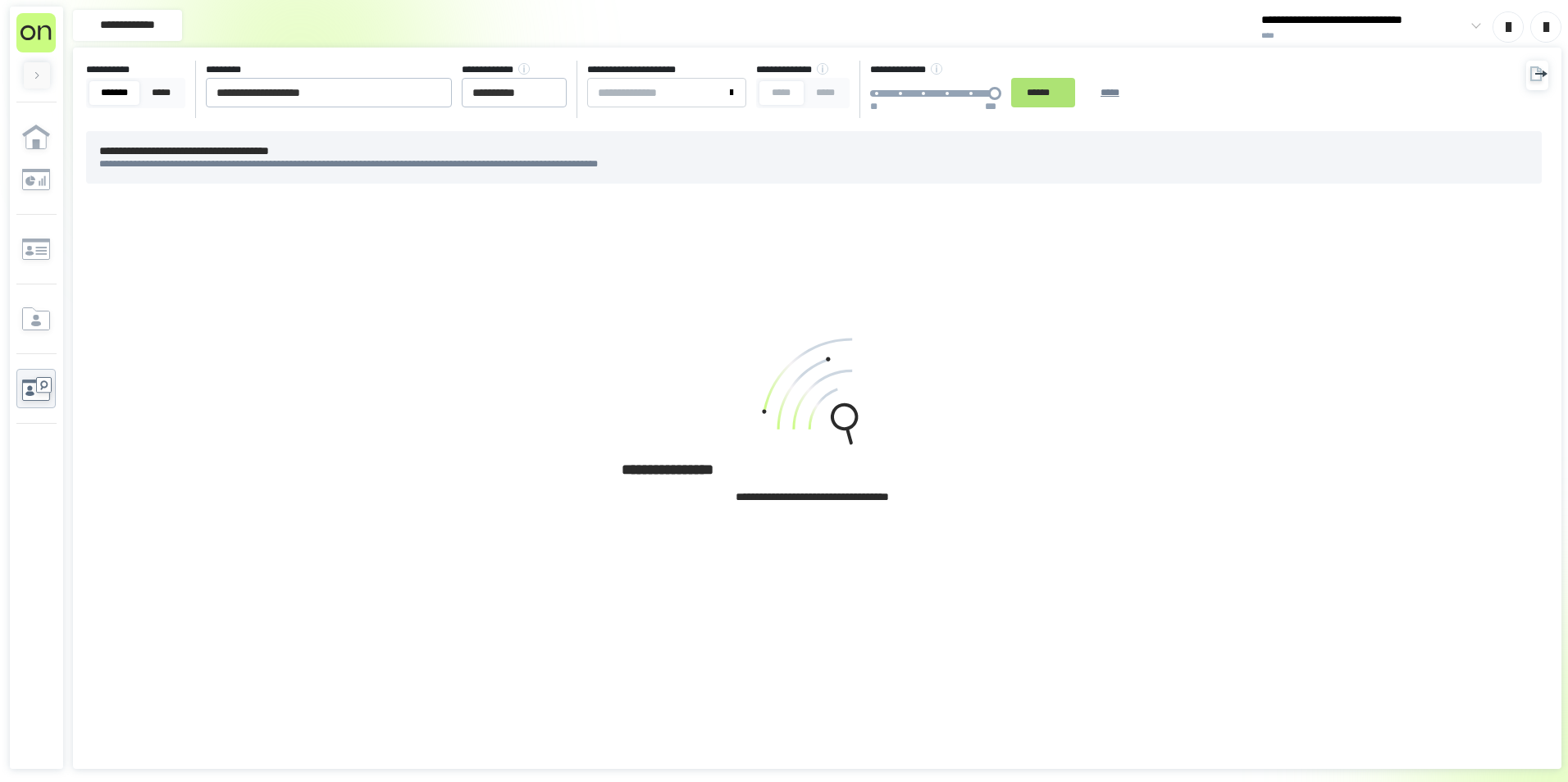 click on "******" at bounding box center (1043, 93) 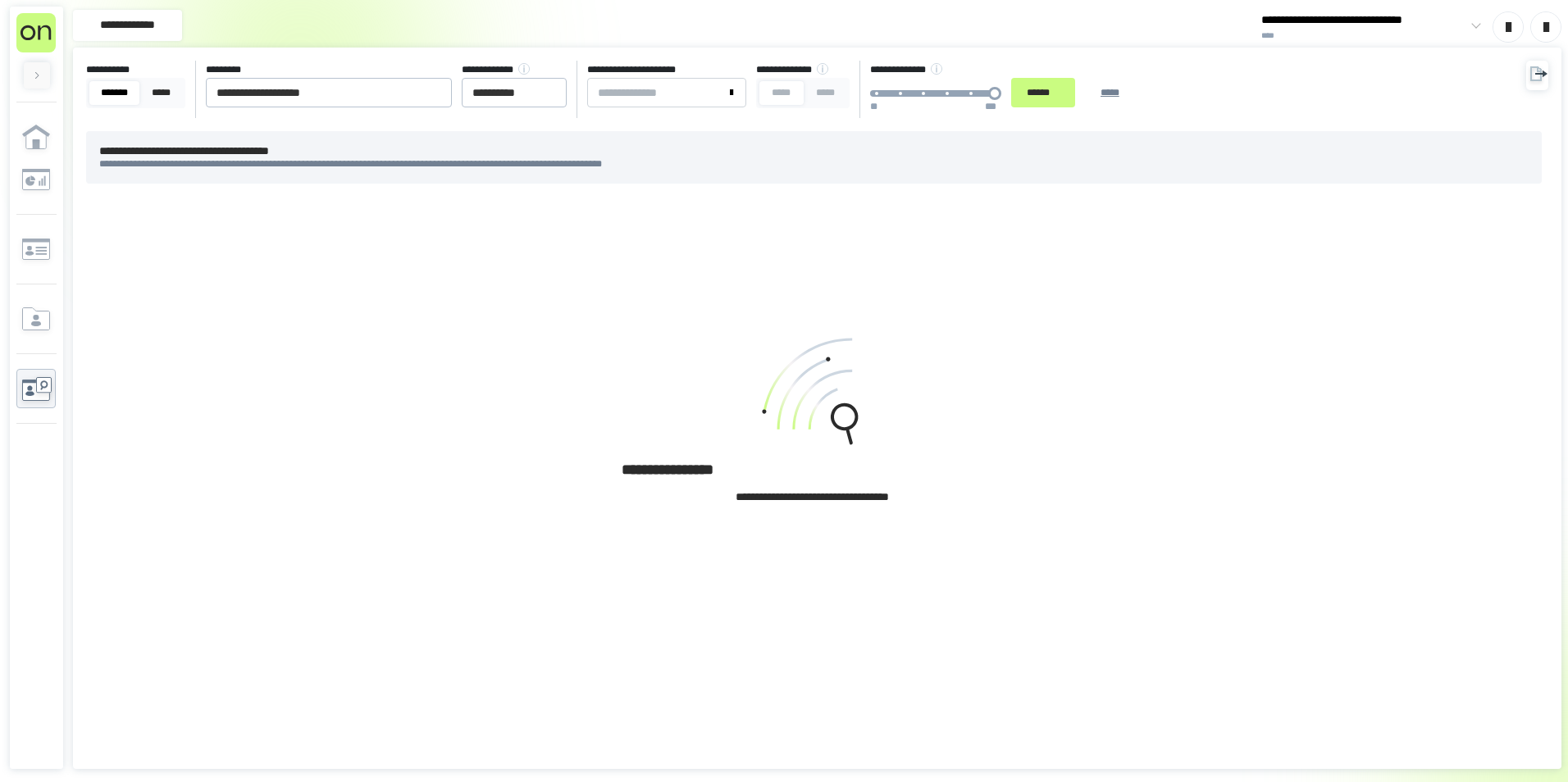 click on "**********" at bounding box center (817, 89) 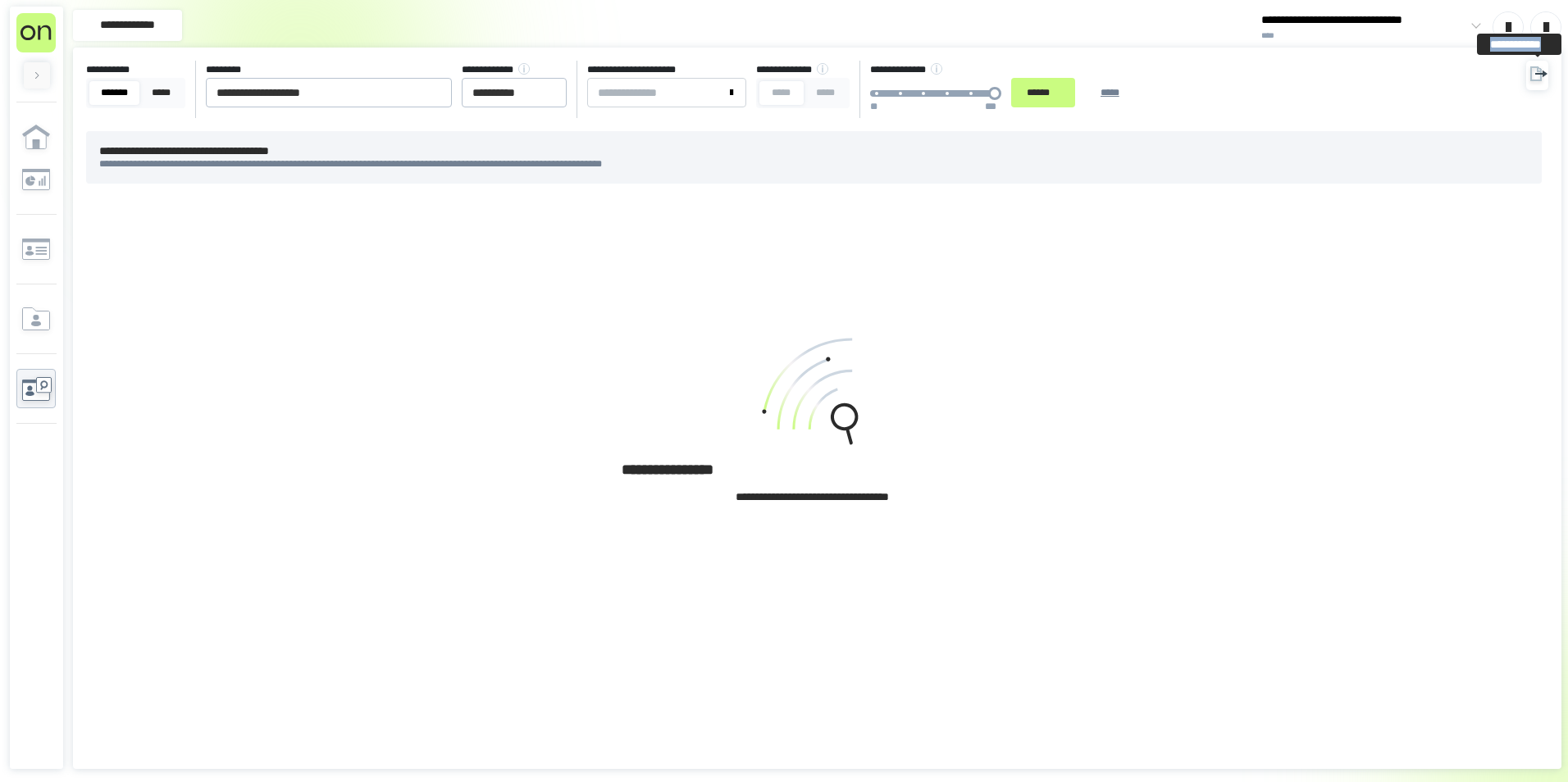 click 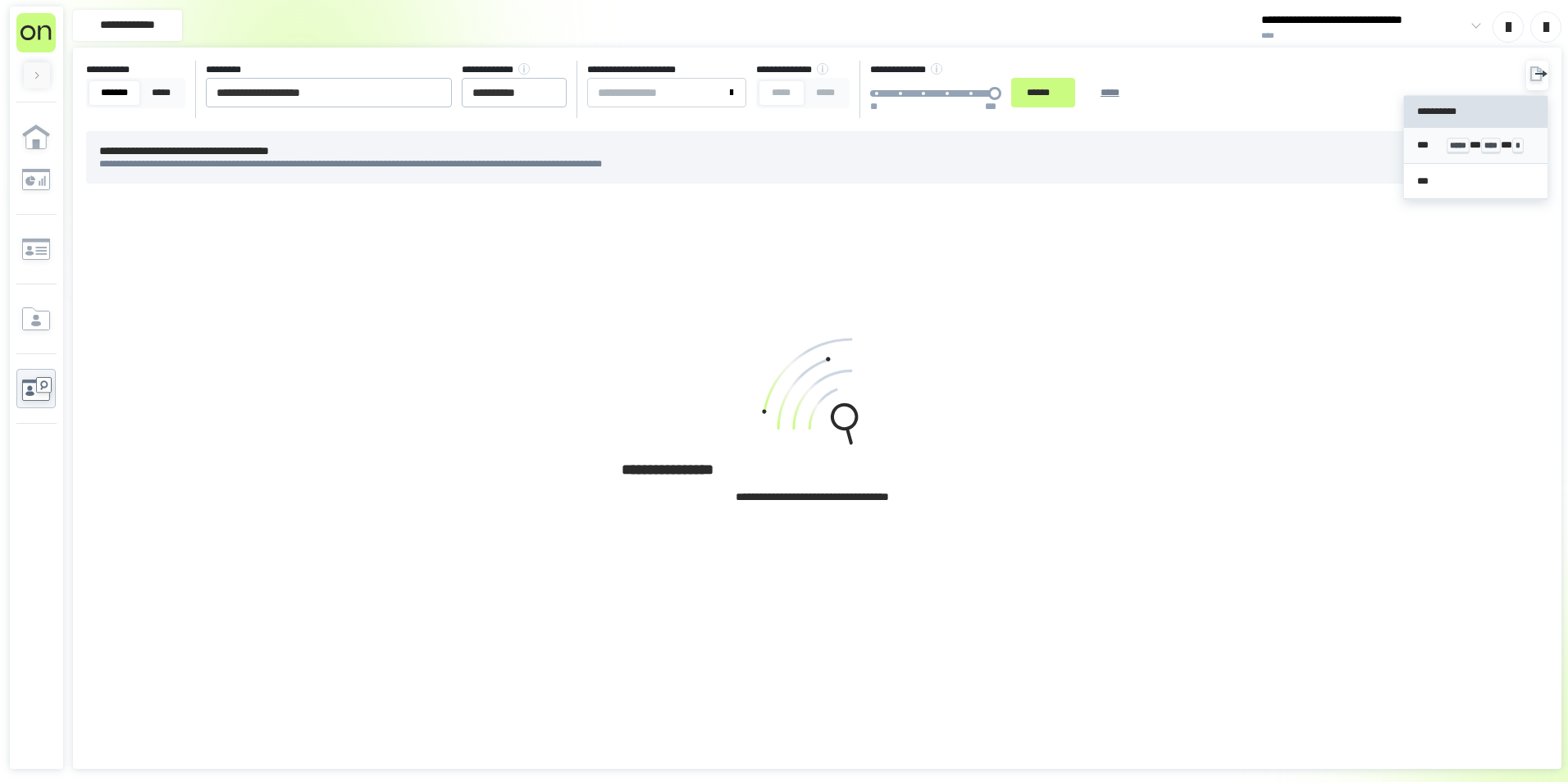 click on "*****" at bounding box center (1458, 146) 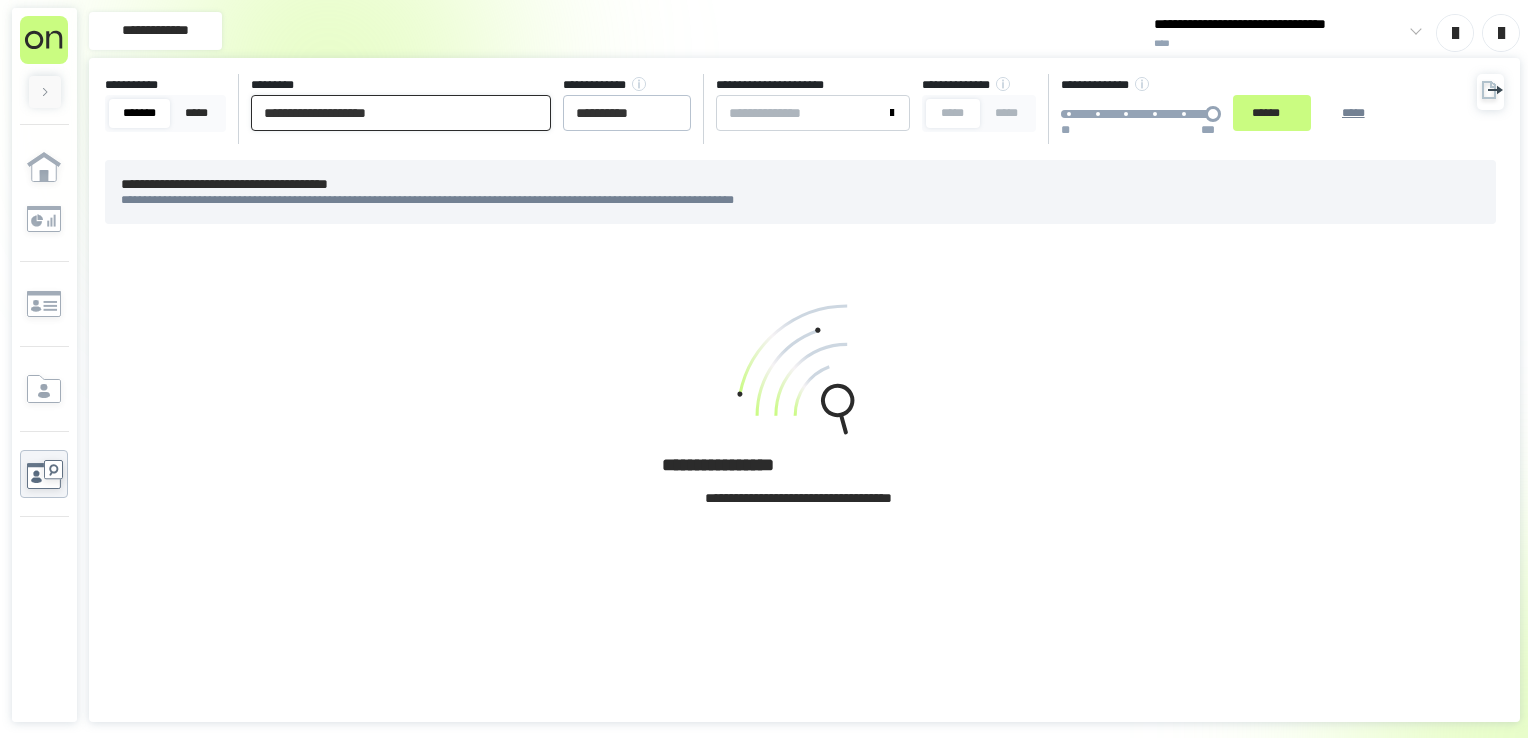 drag, startPoint x: 476, startPoint y: 122, endPoint x: -185, endPoint y: 126, distance: 661.0121 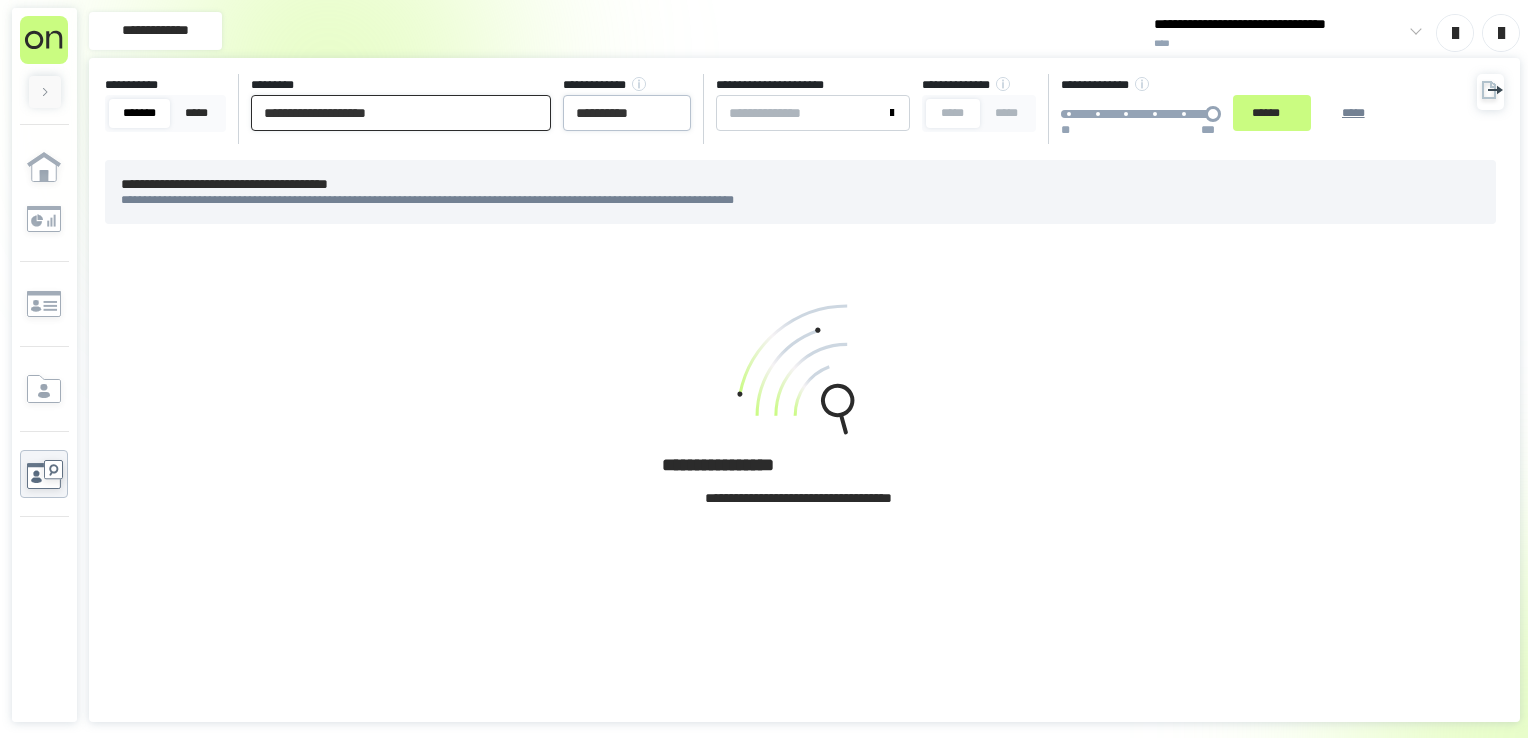 paste on "**********" 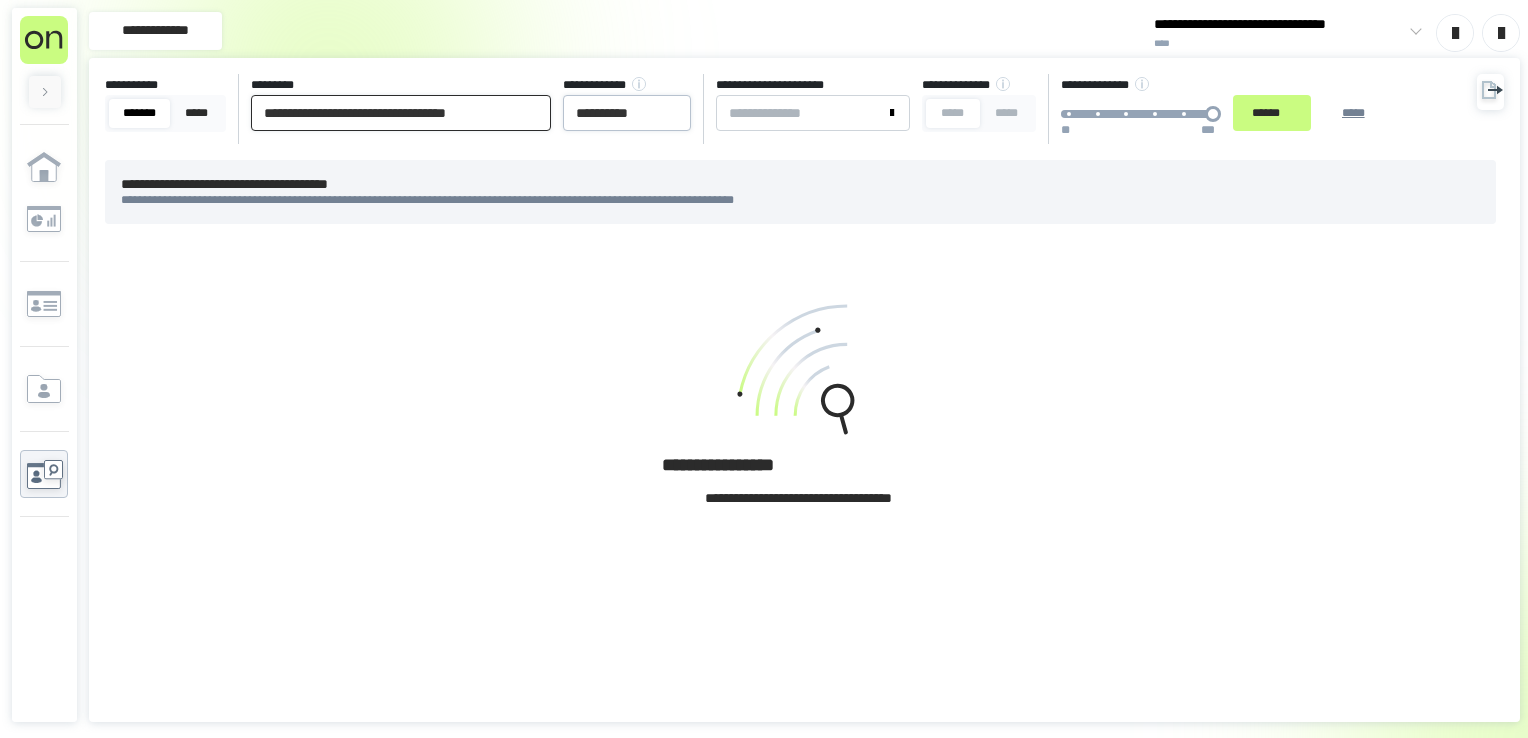 scroll, scrollTop: 0, scrollLeft: 20, axis: horizontal 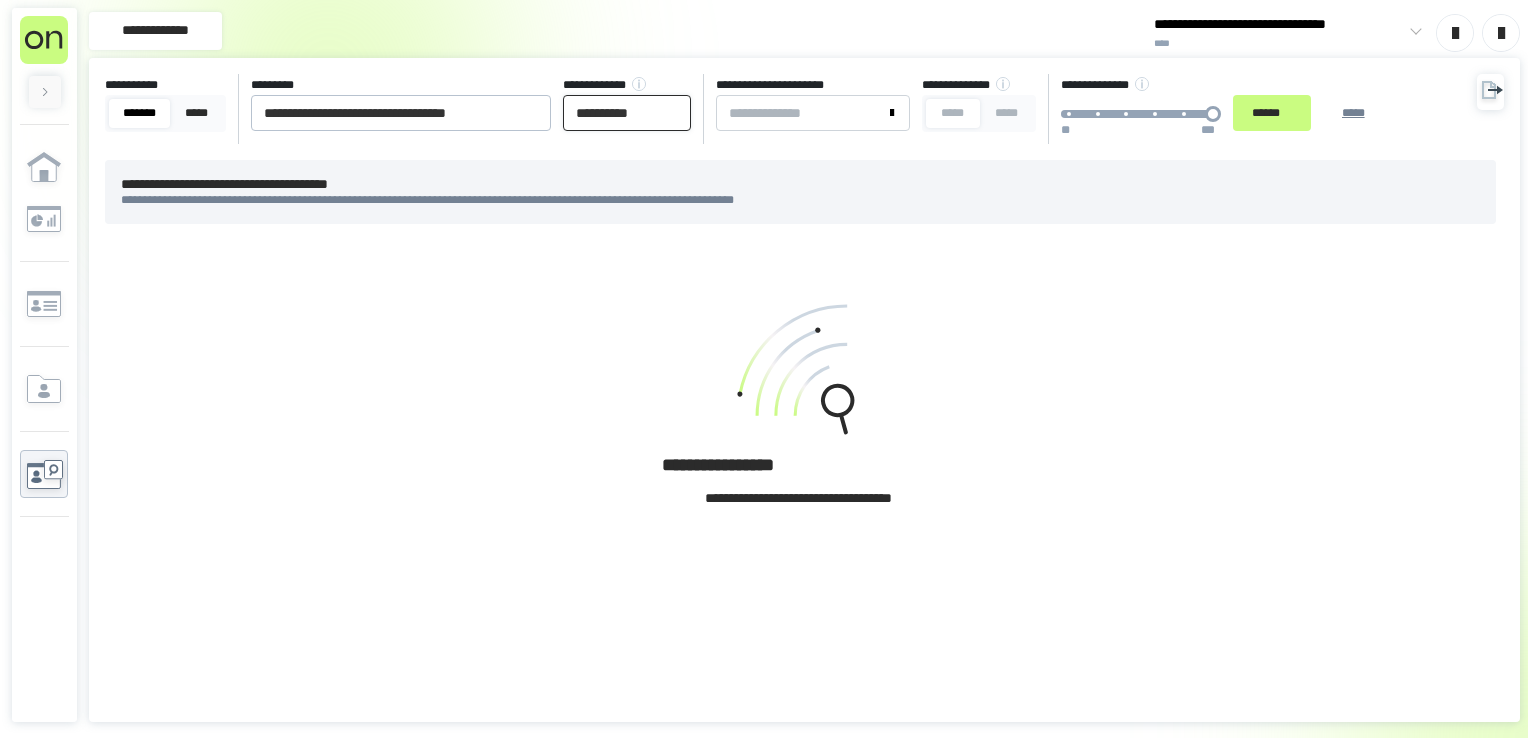 click on "**********" at bounding box center (627, 113) 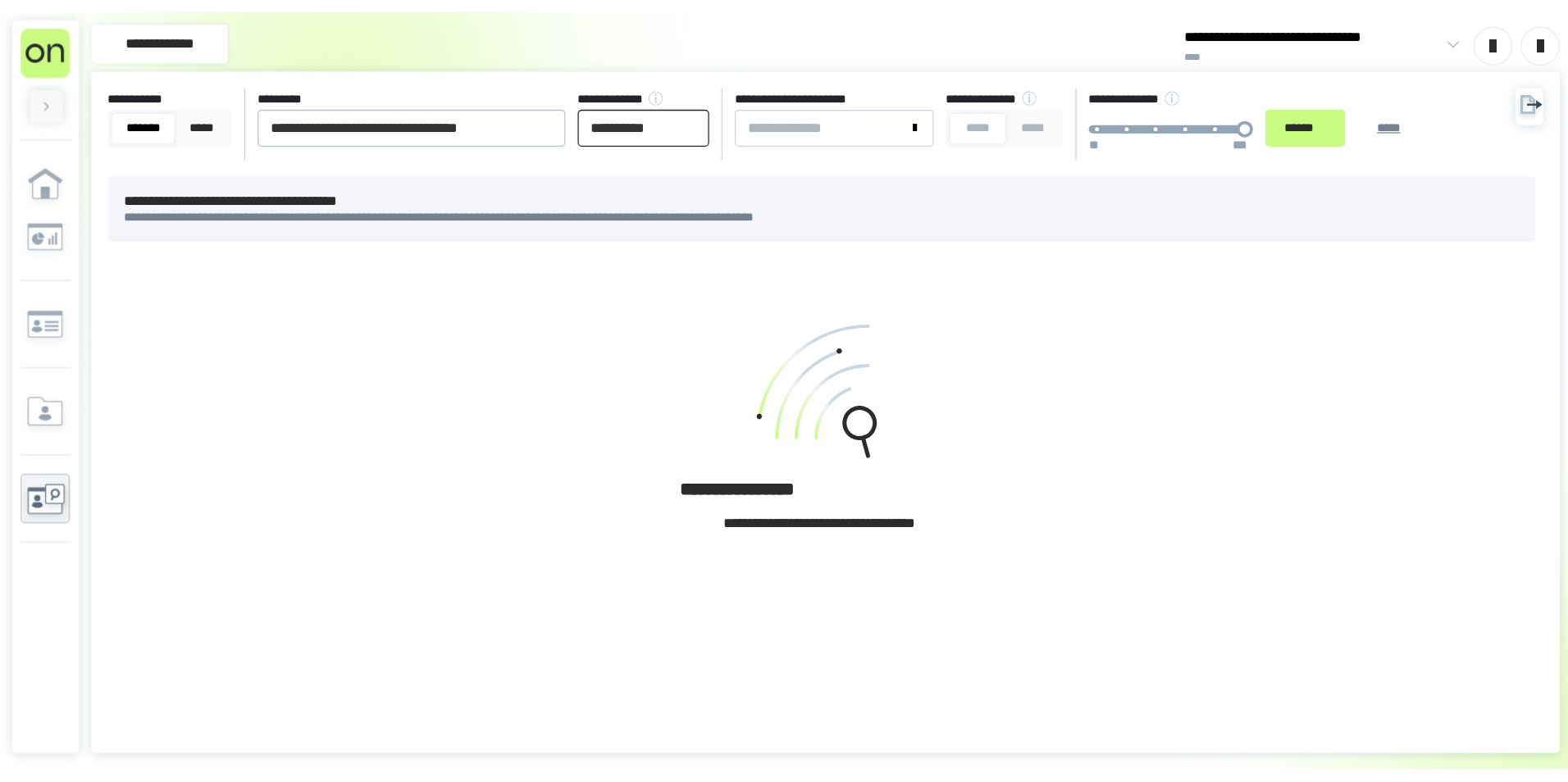 scroll, scrollTop: 0, scrollLeft: 0, axis: both 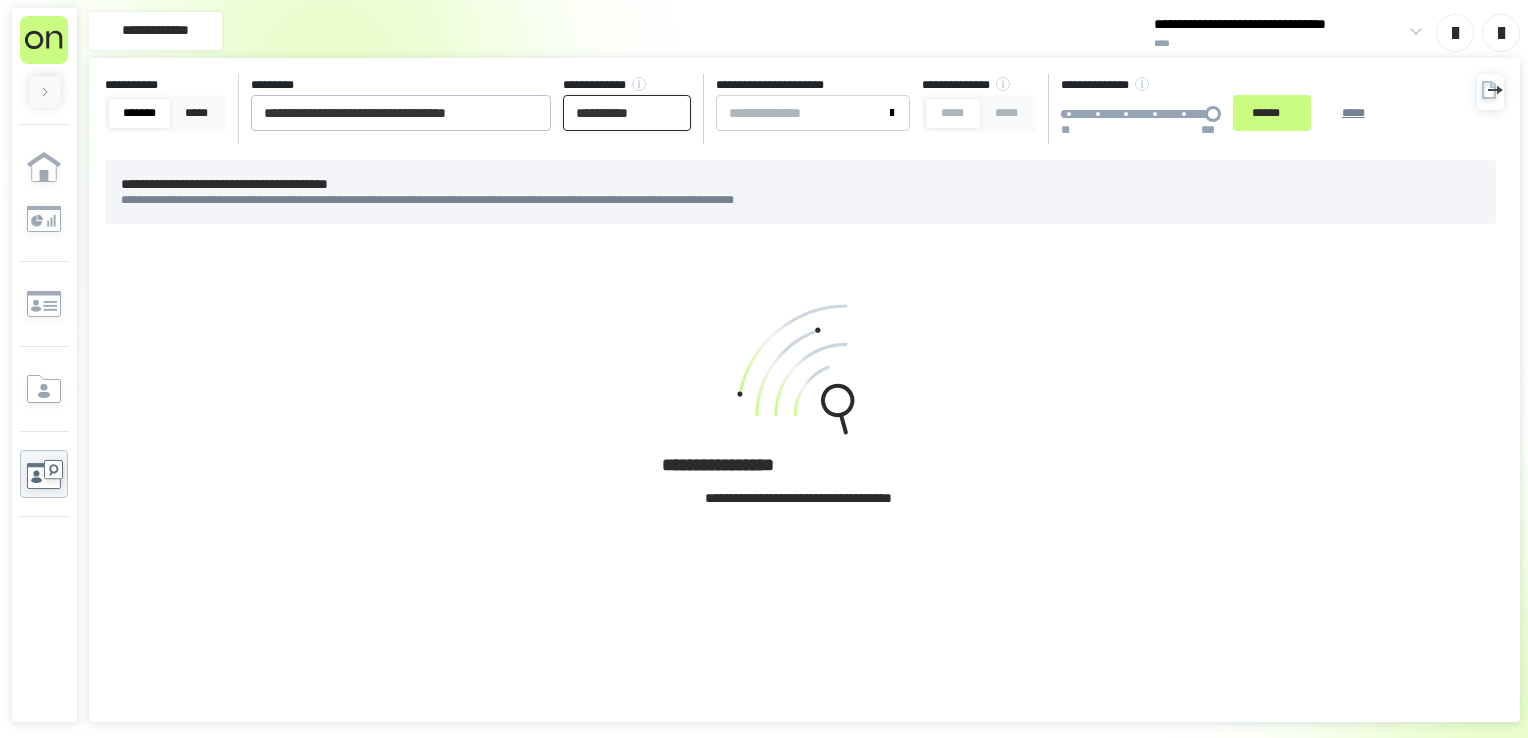 click on "**********" at bounding box center [627, 113] 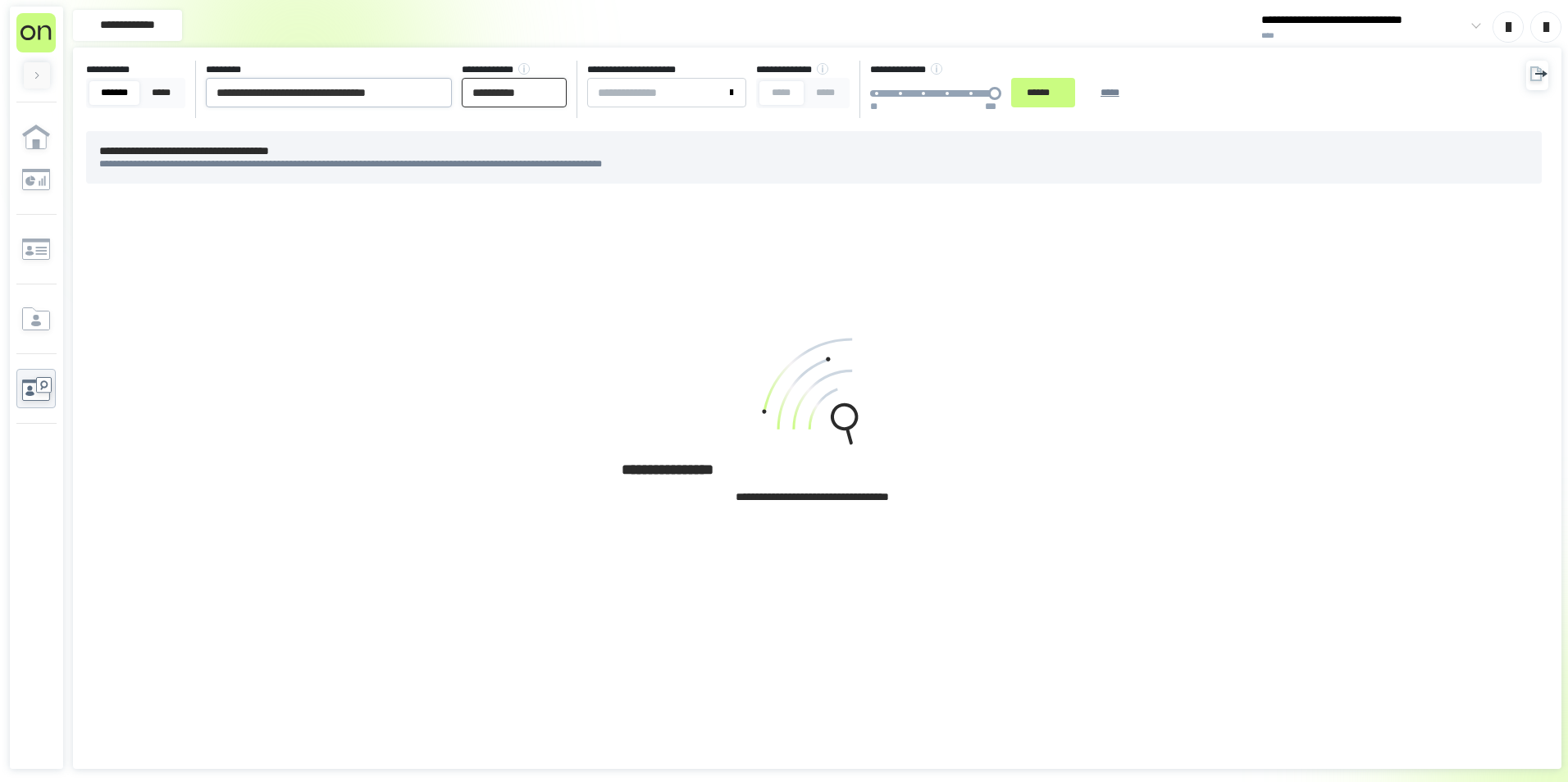type on "**********" 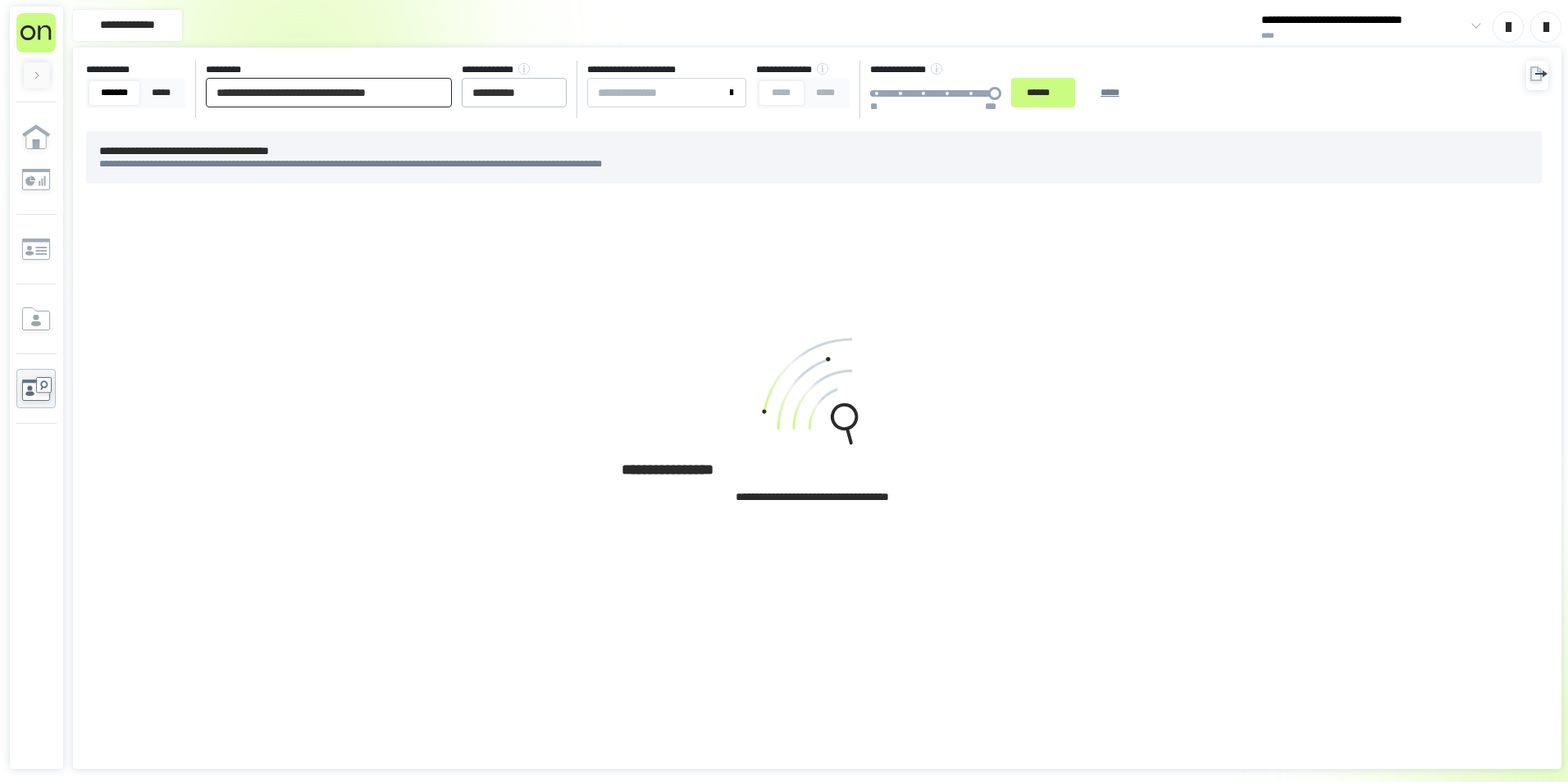 scroll, scrollTop: 0, scrollLeft: 16, axis: horizontal 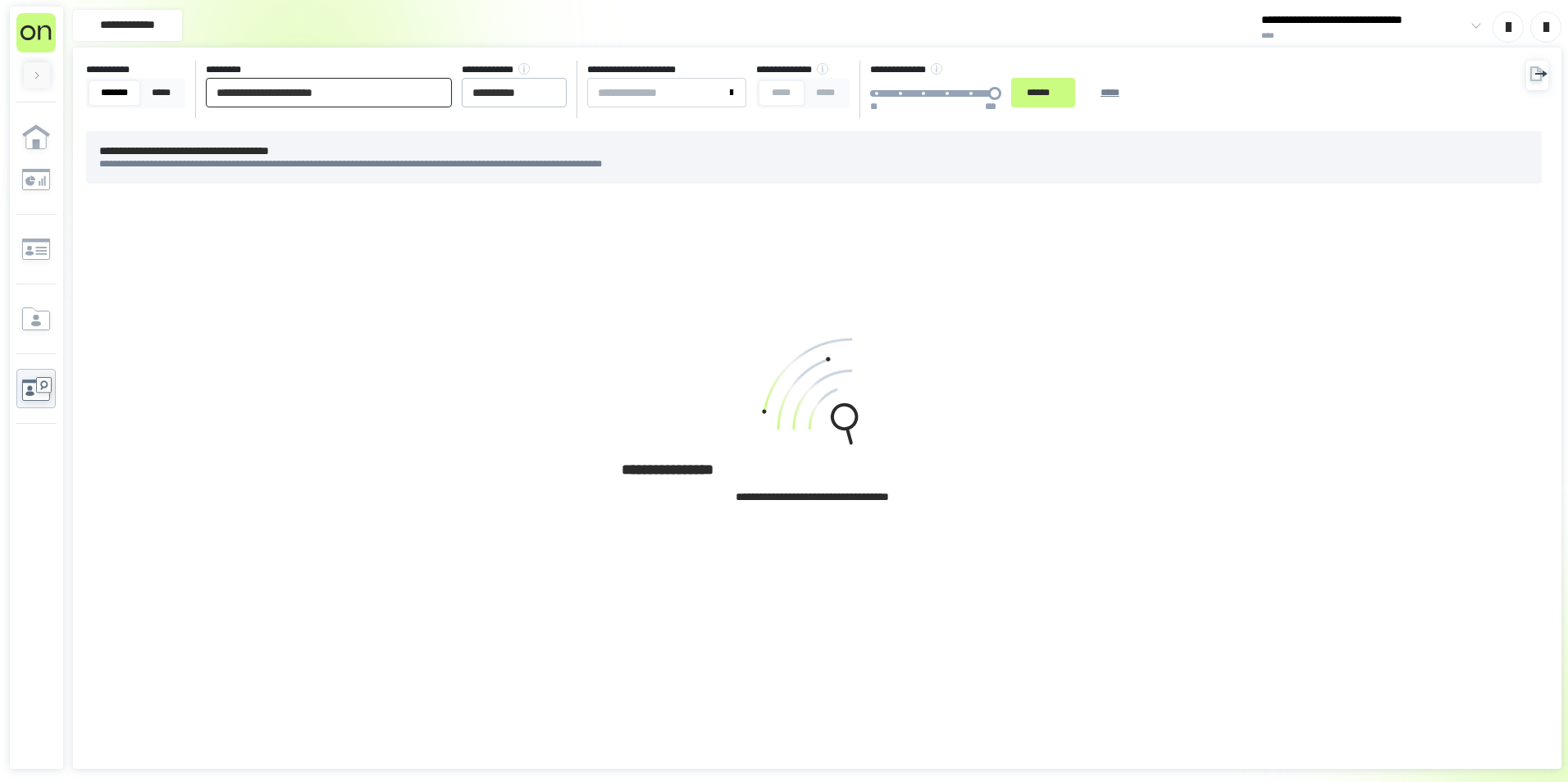 click on "******" at bounding box center [1043, 93] 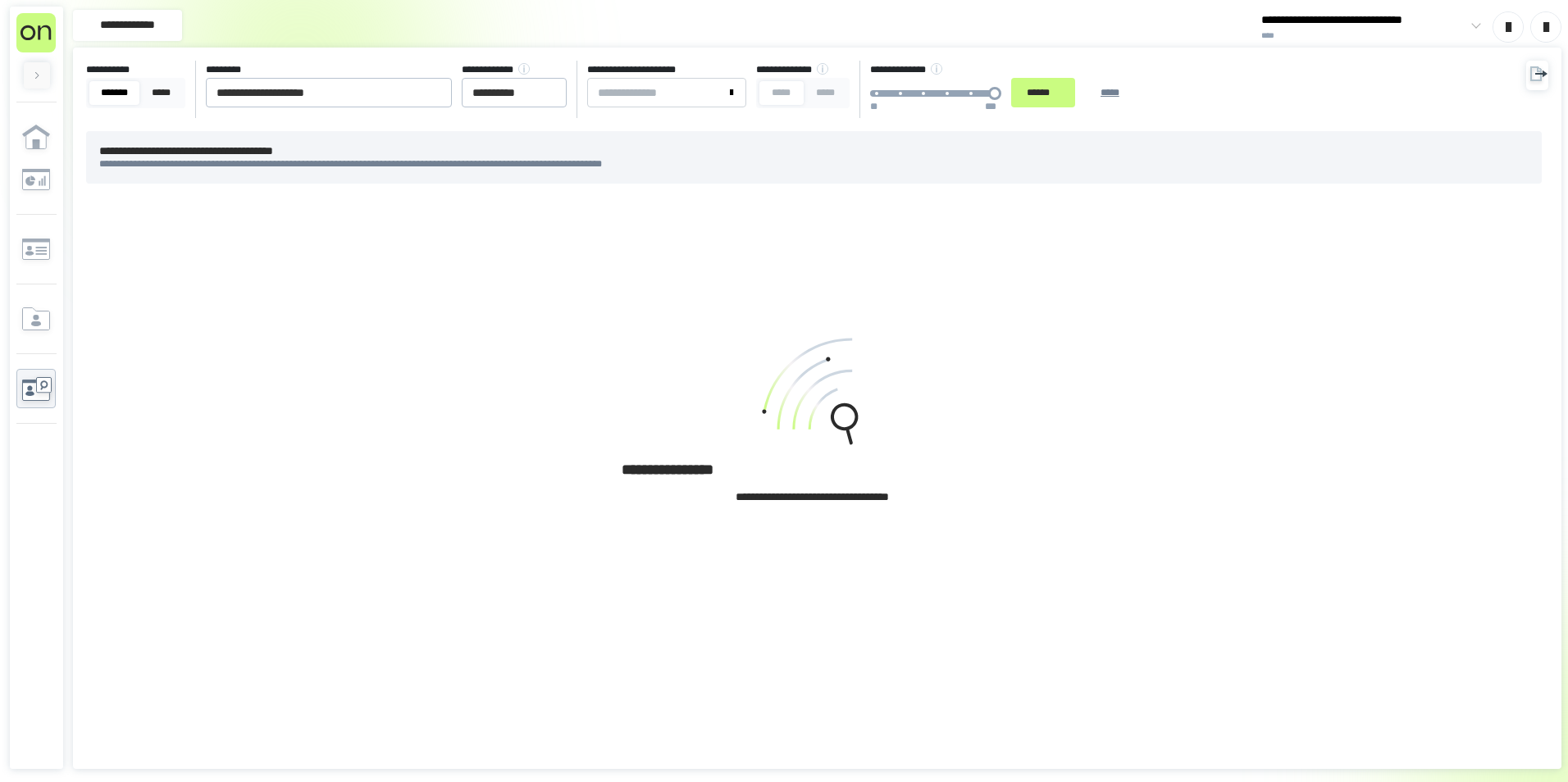 click on "**********" at bounding box center [817, 89] 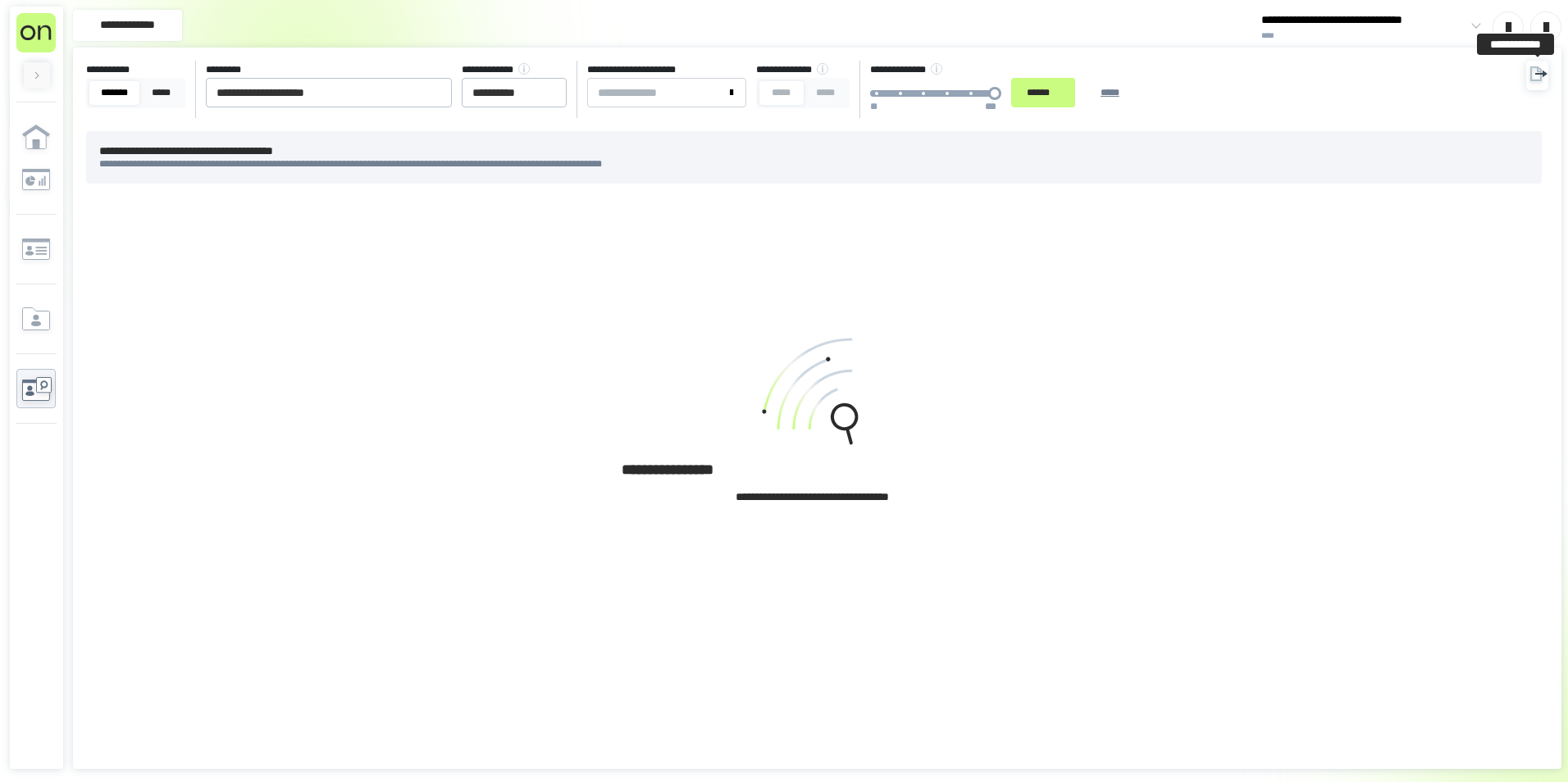 click 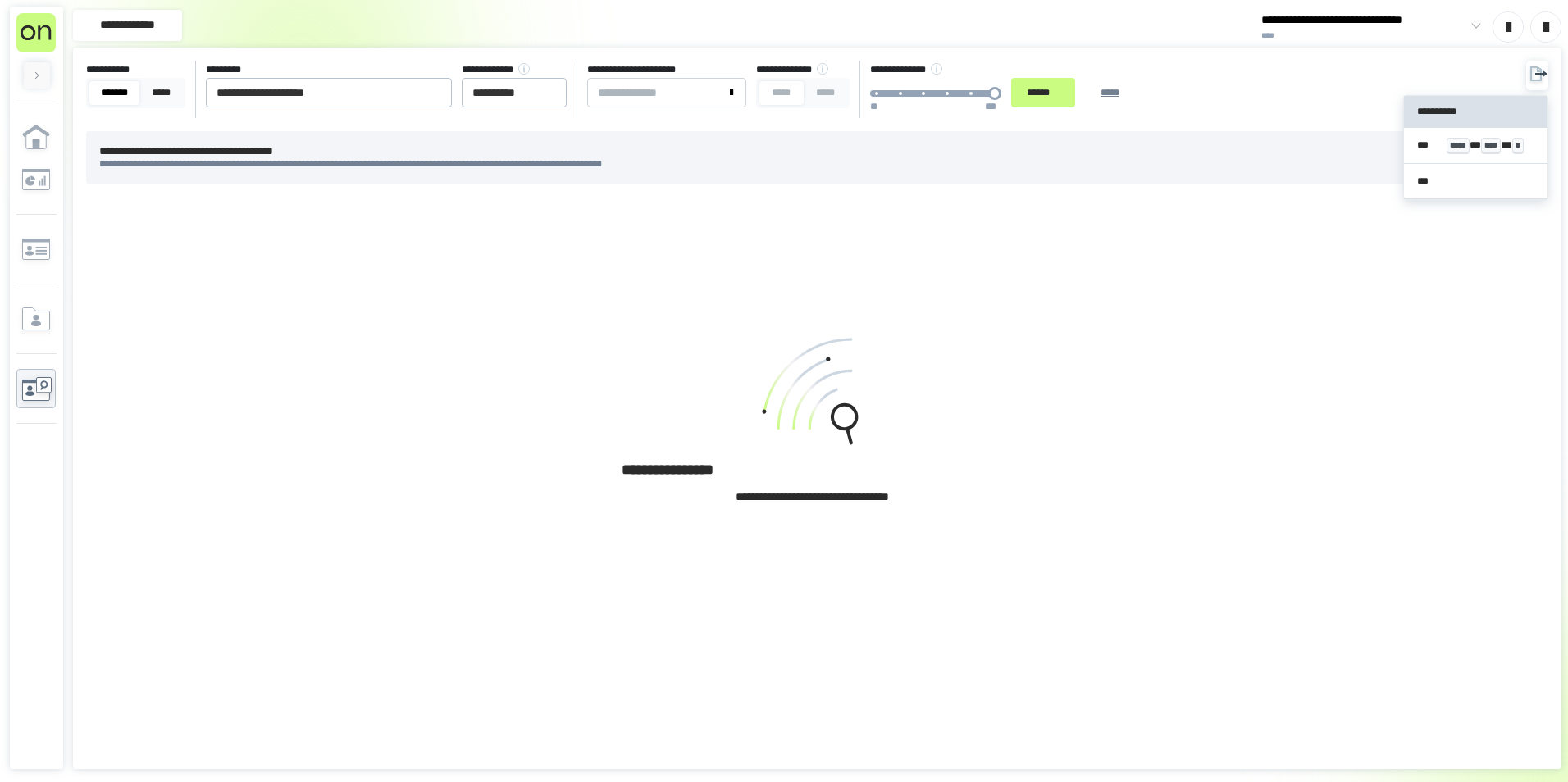 click on "**********" at bounding box center [1475, 111] 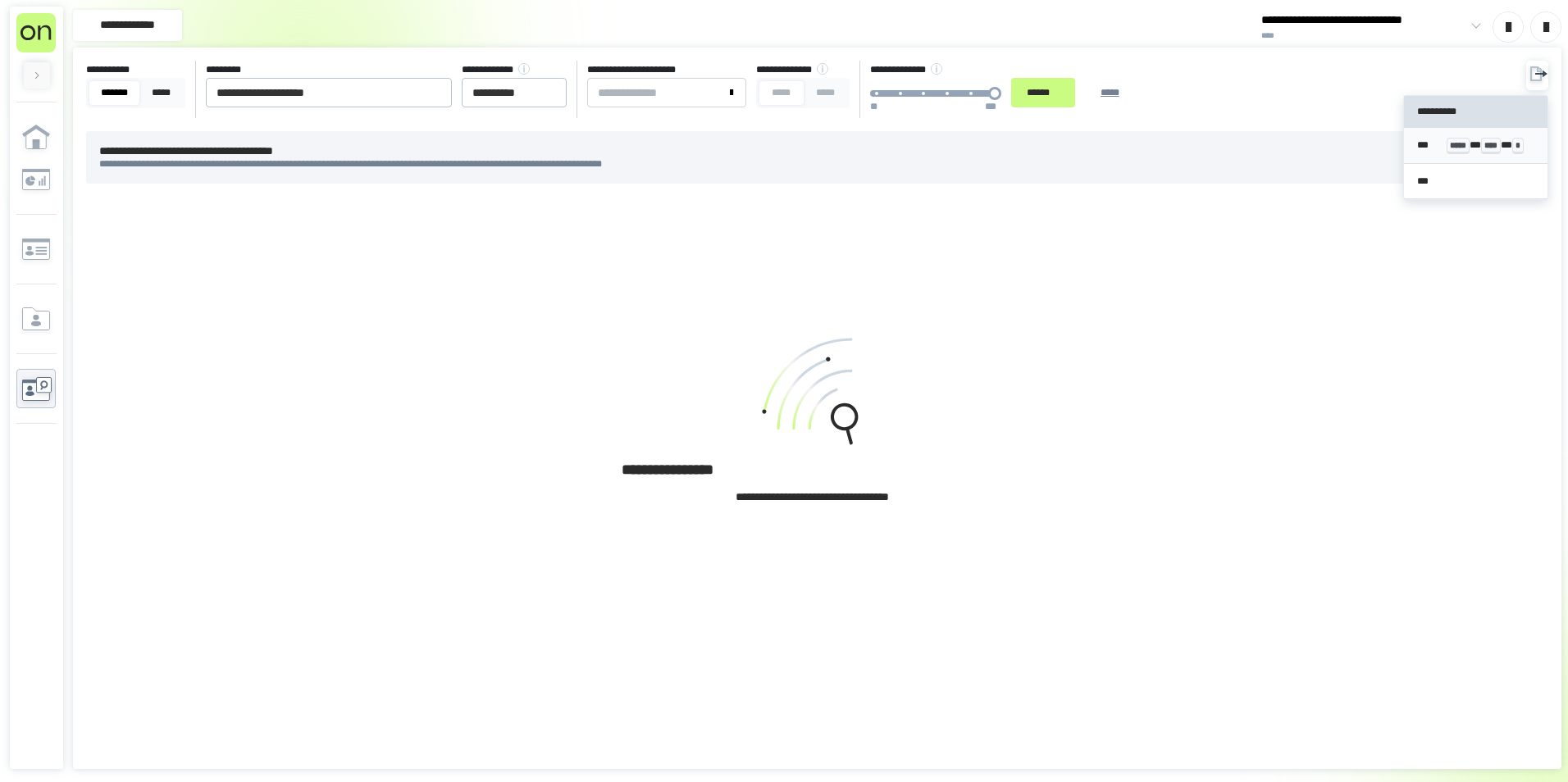 click on "***** * **** *   *" at bounding box center (1490, 145) 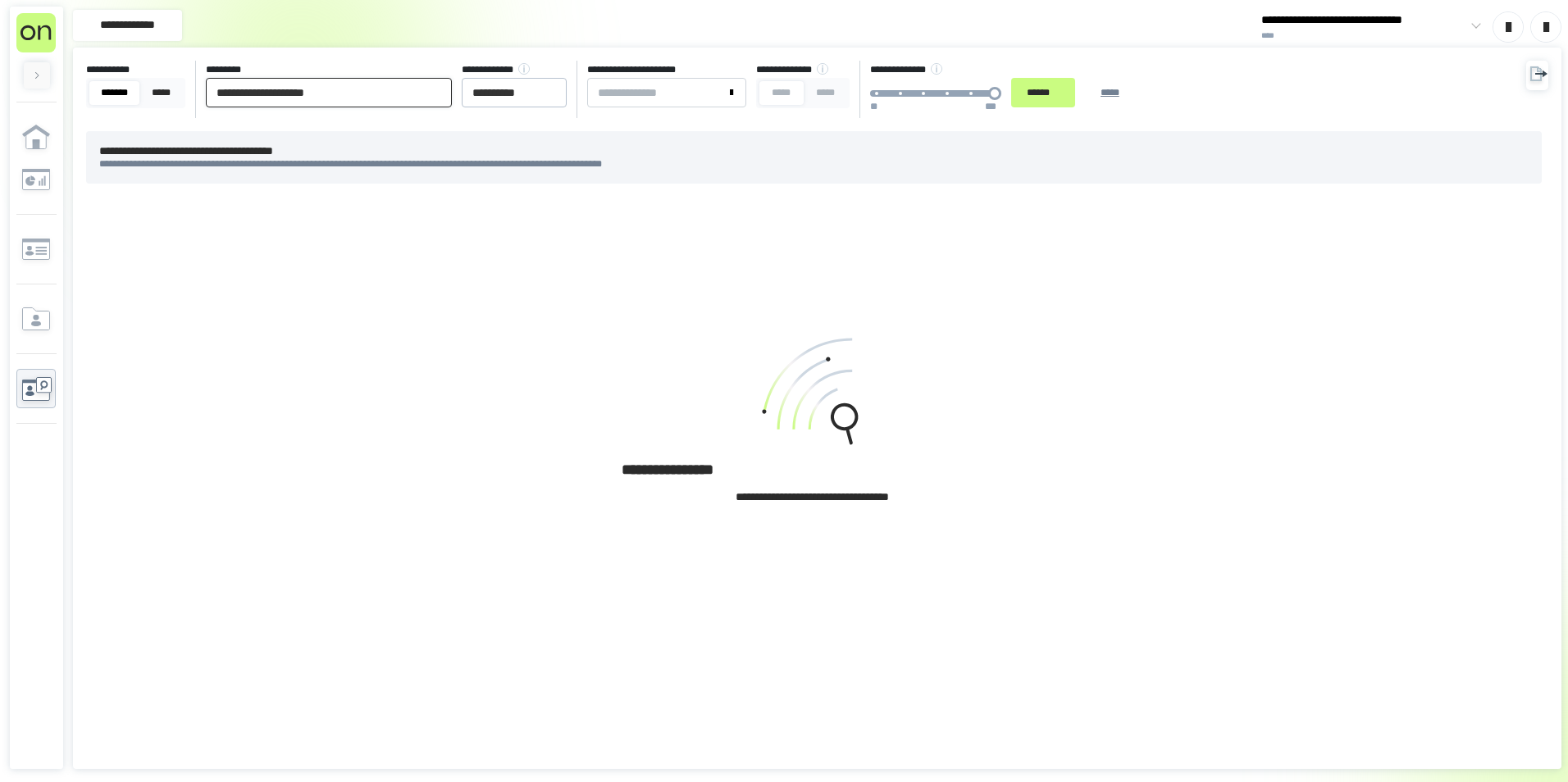 drag, startPoint x: 377, startPoint y: 106, endPoint x: -3, endPoint y: 106, distance: 380 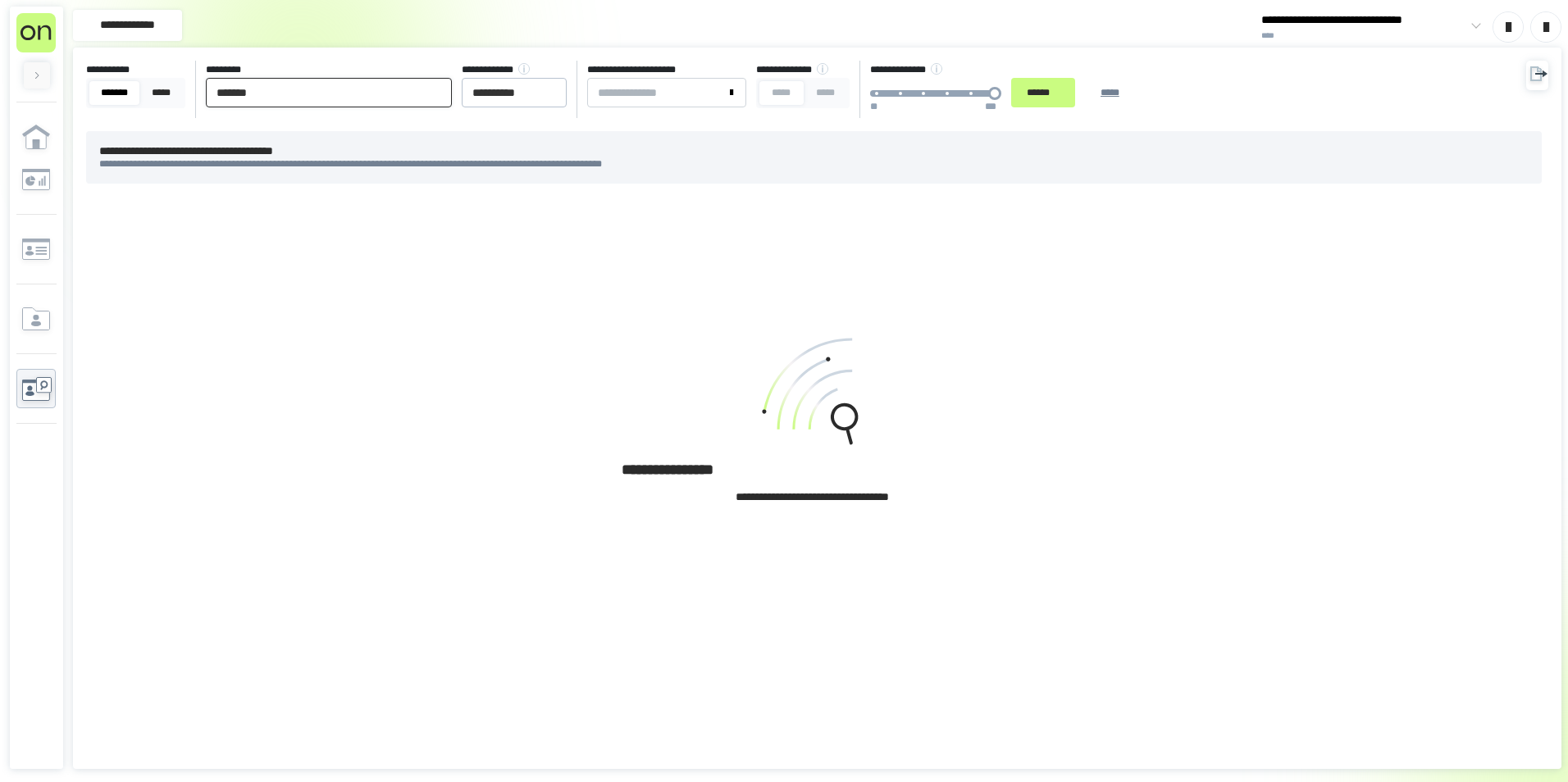 drag, startPoint x: 390, startPoint y: 101, endPoint x: -3, endPoint y: 127, distance: 393.8591 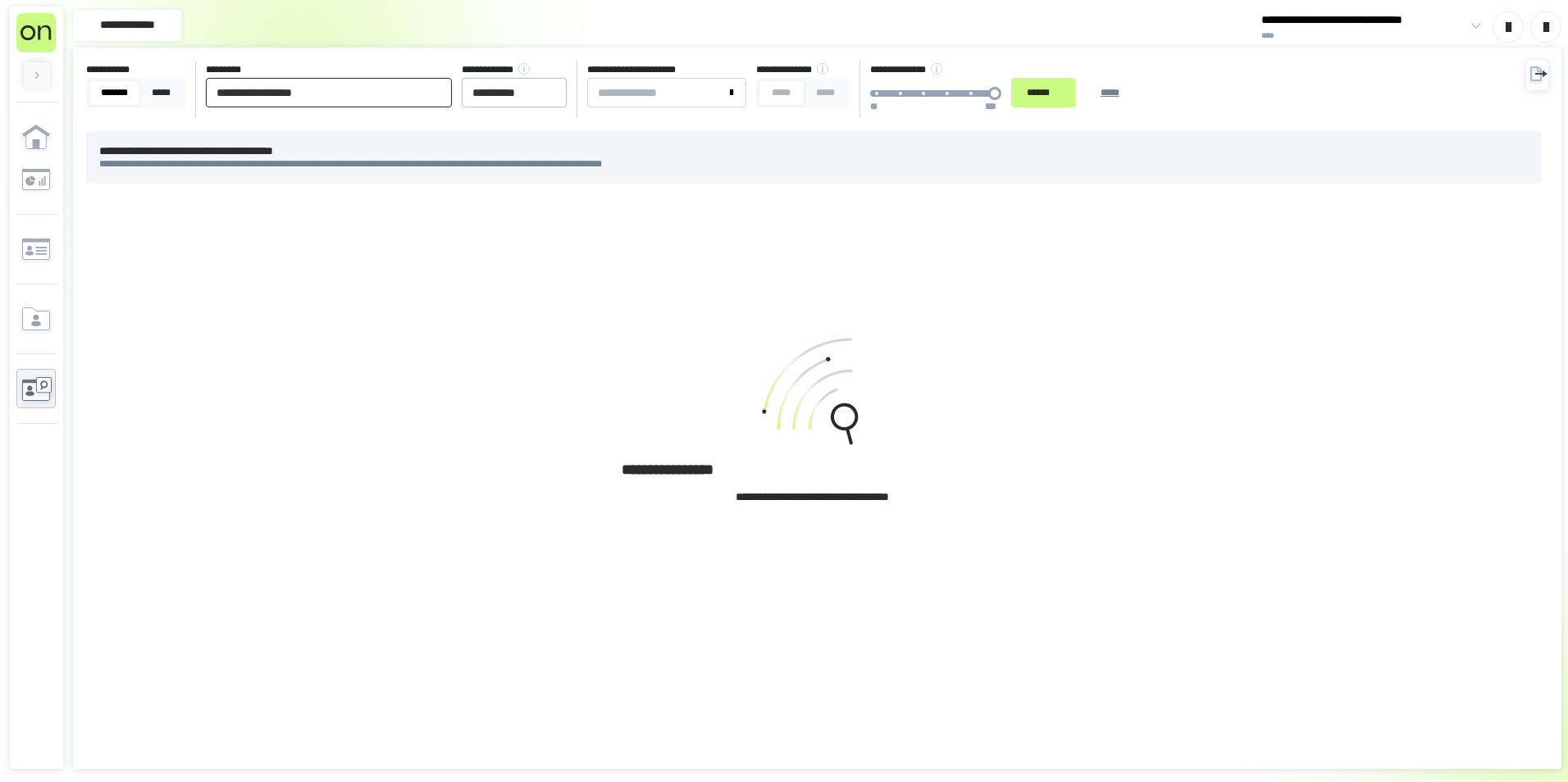 type on "**********" 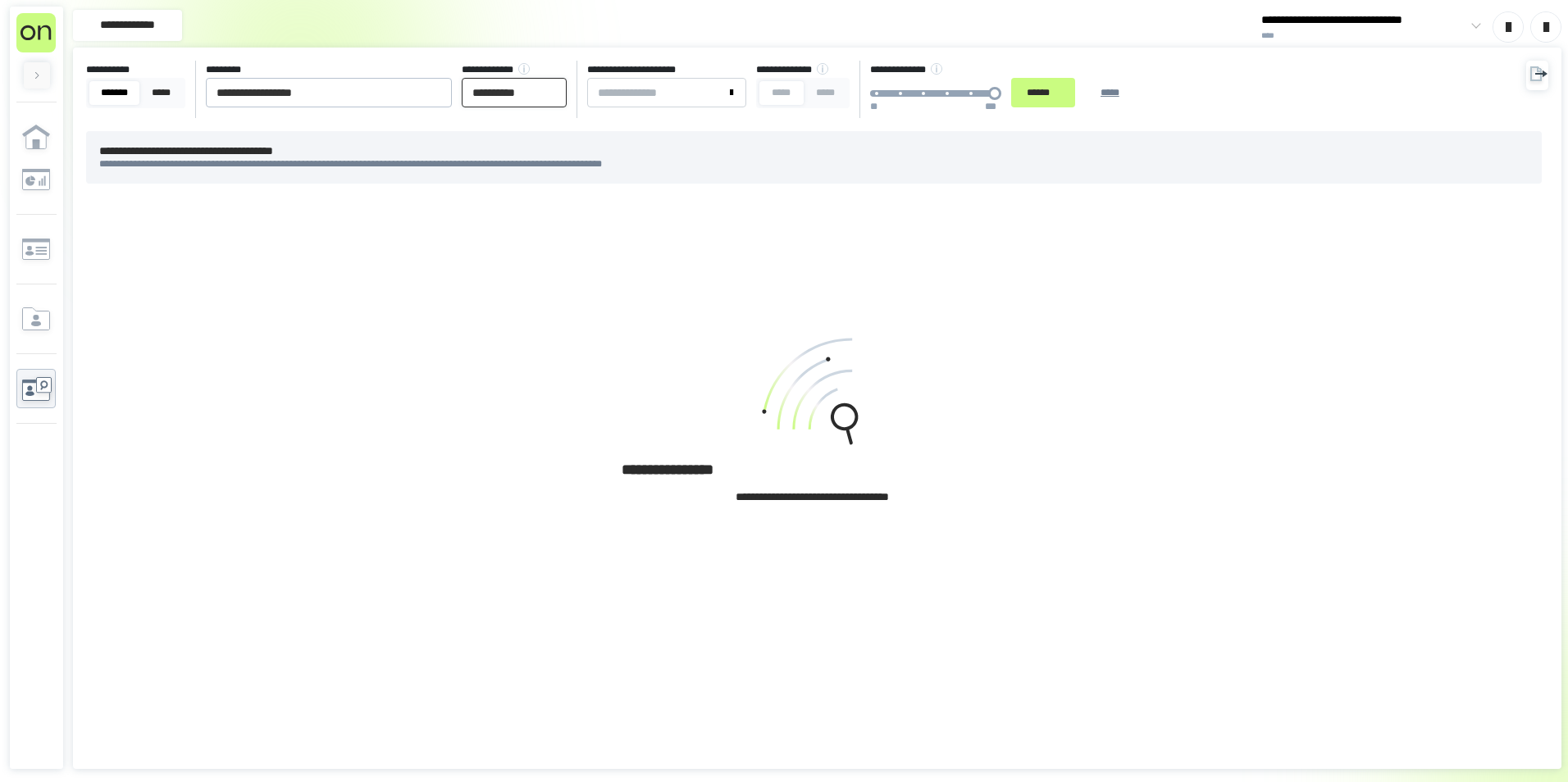 click on "**********" at bounding box center (514, 93) 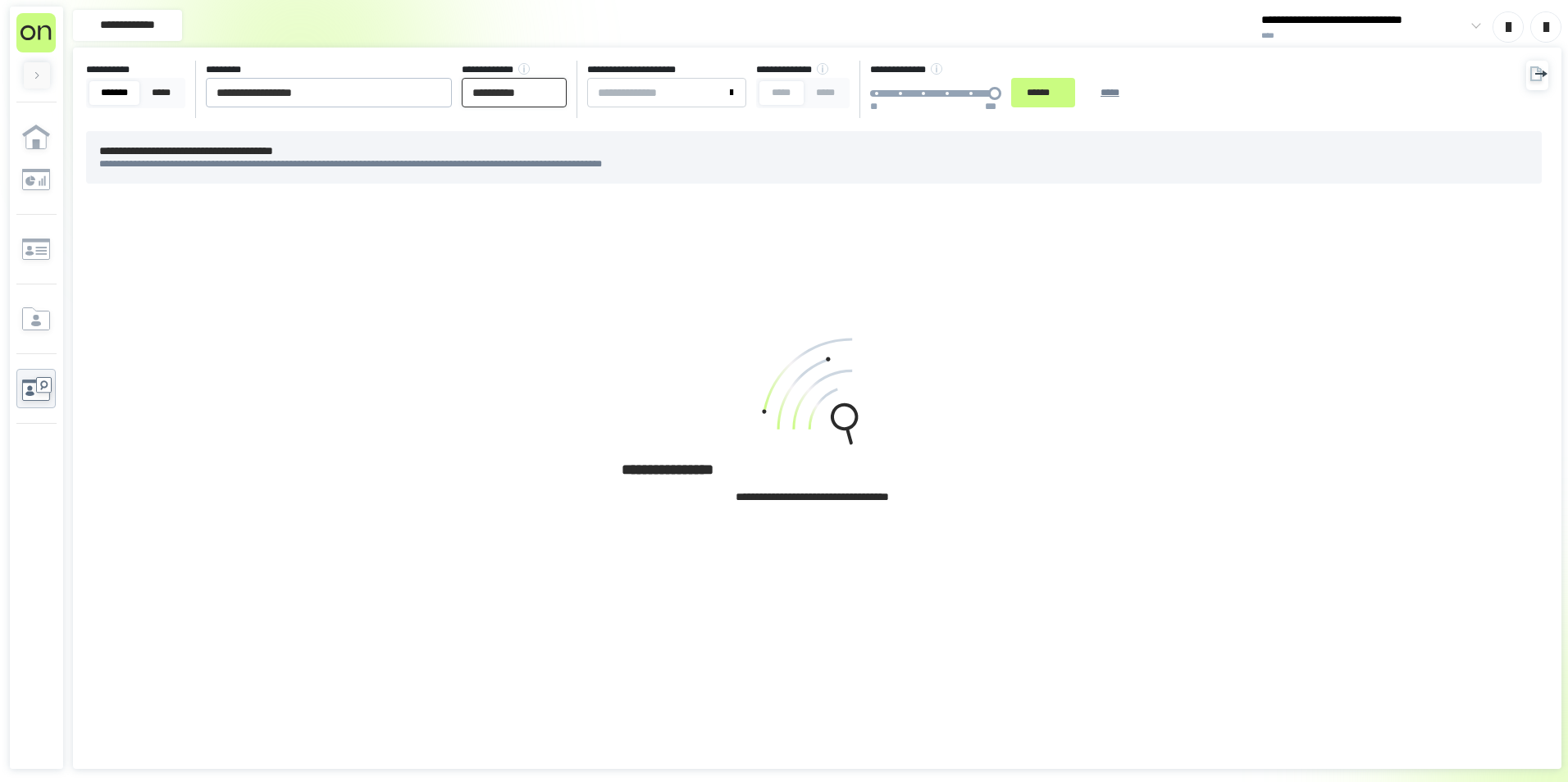 click on "**********" at bounding box center (514, 93) 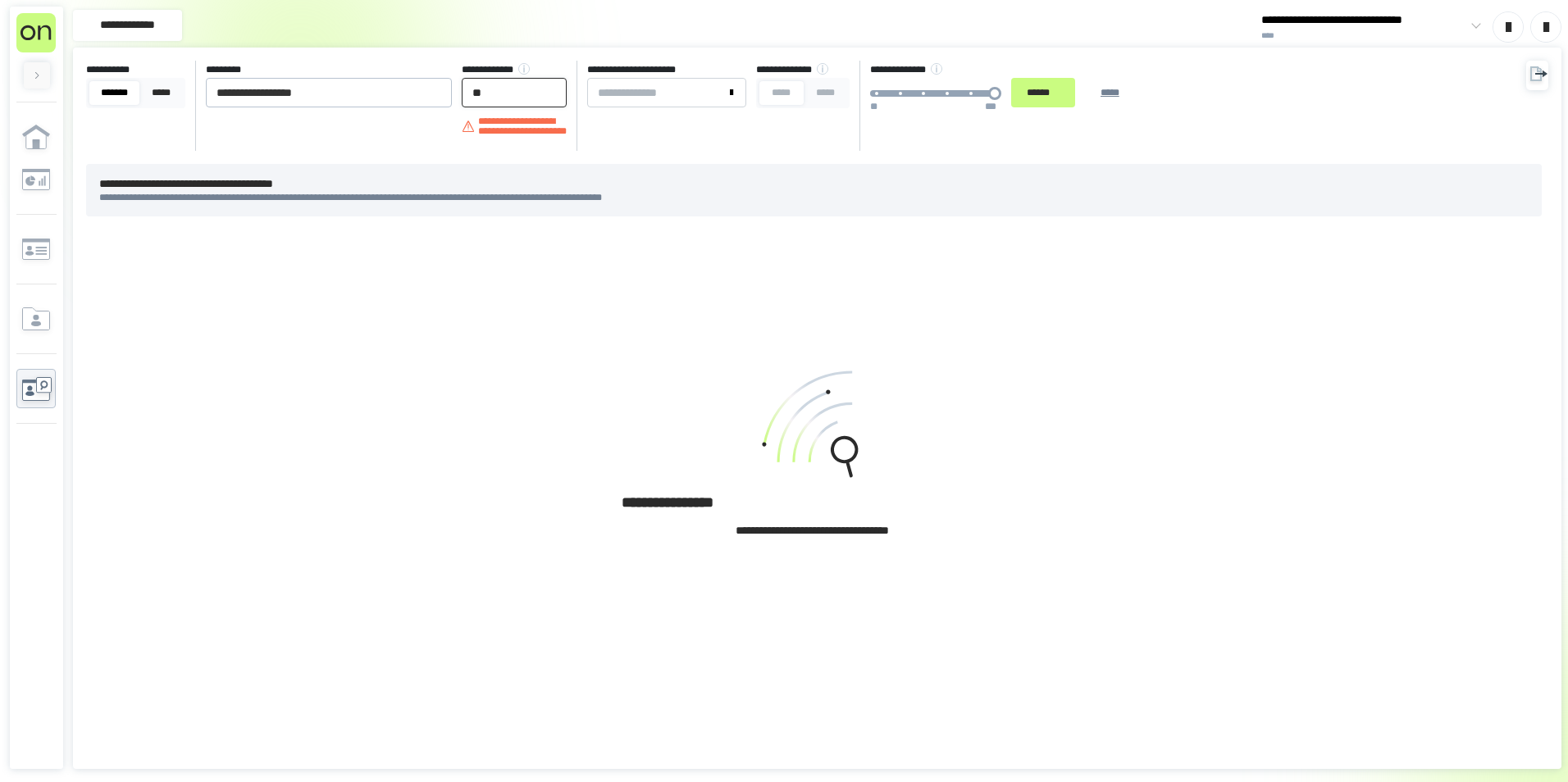 type on "*" 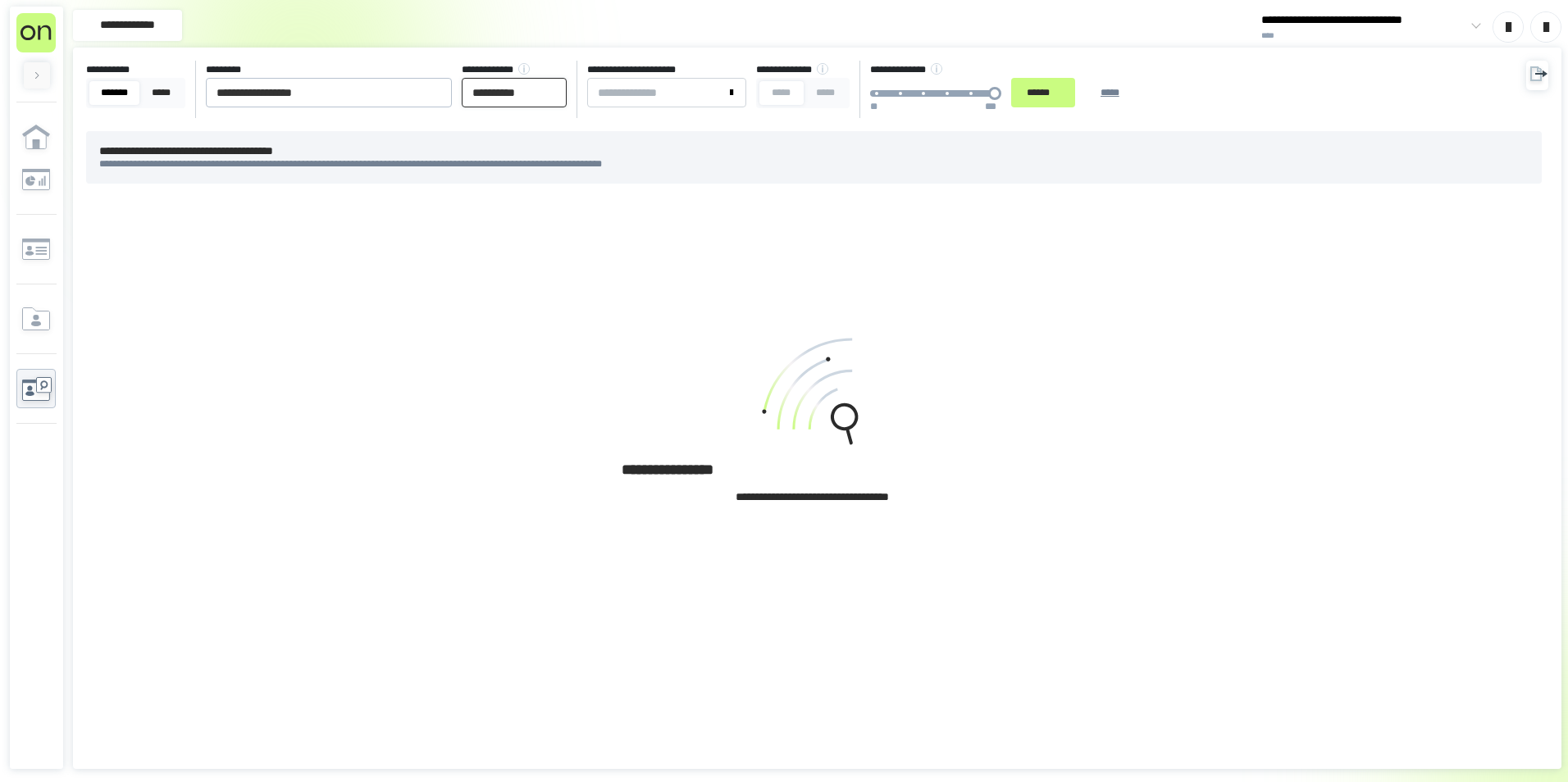 type on "**********" 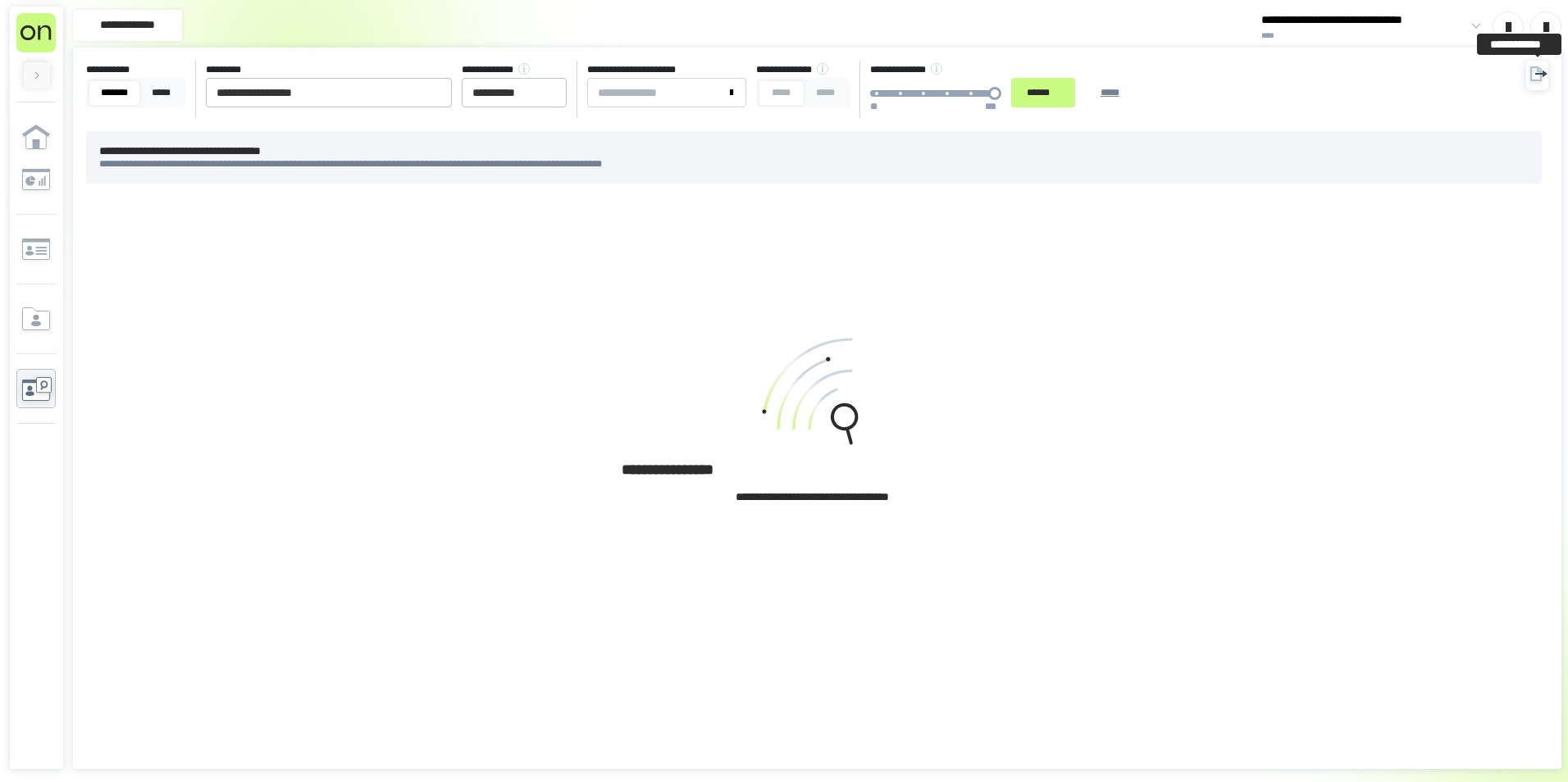 click 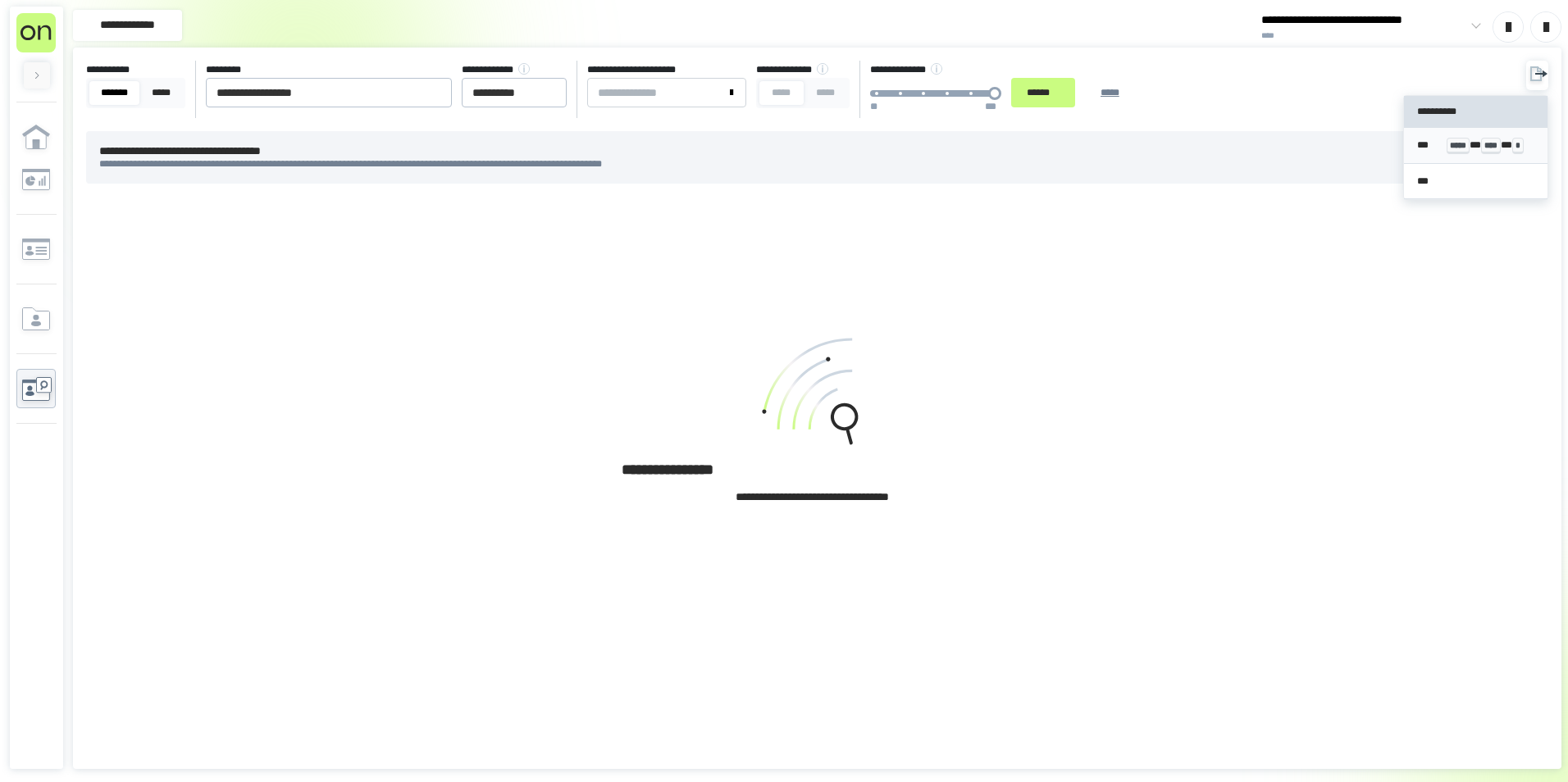 click on "*" at bounding box center [1518, 146] 